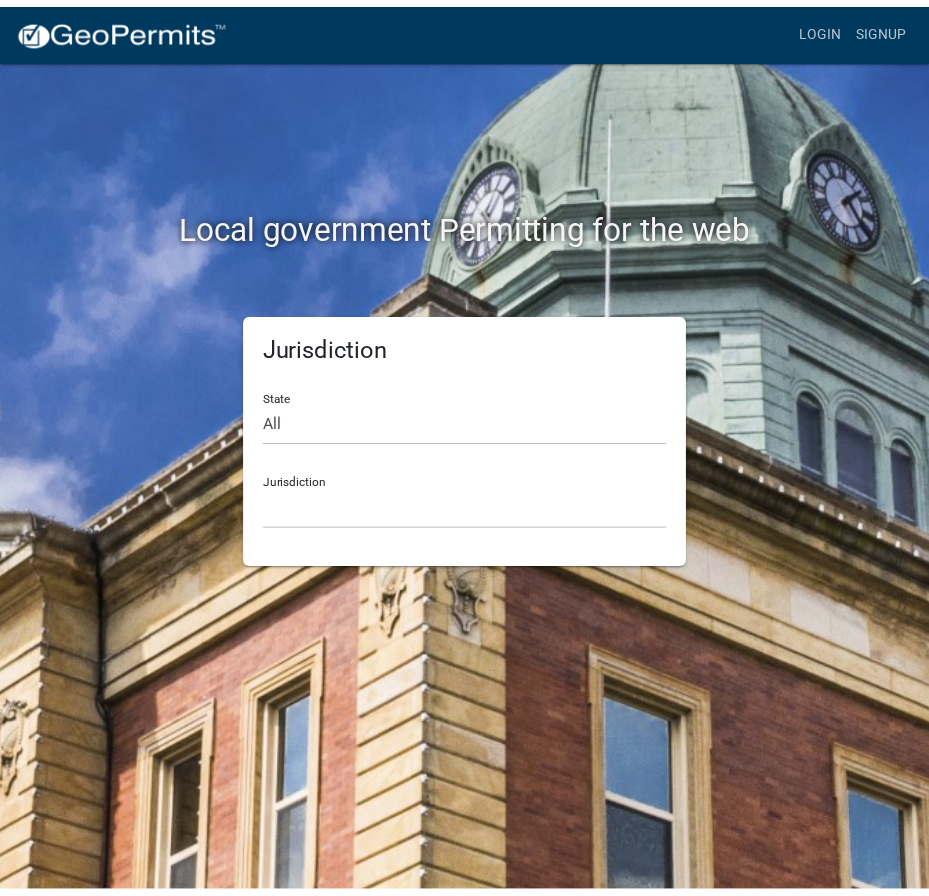 scroll, scrollTop: 0, scrollLeft: 0, axis: both 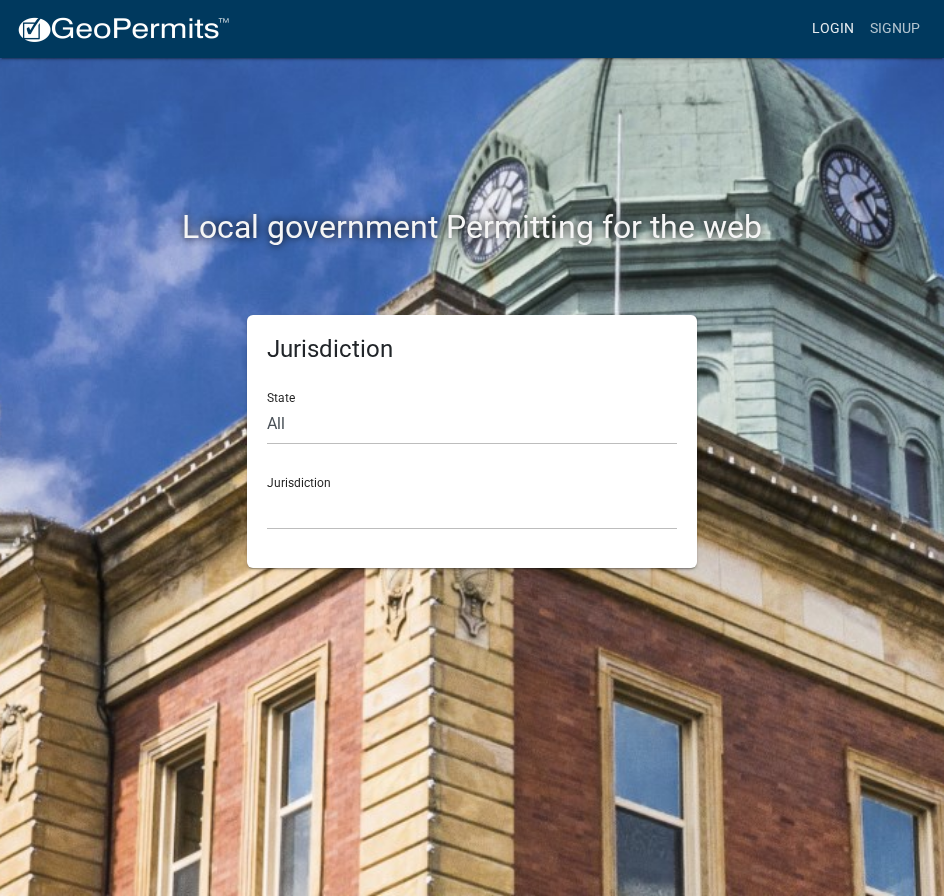 click on "Login" at bounding box center [833, 29] 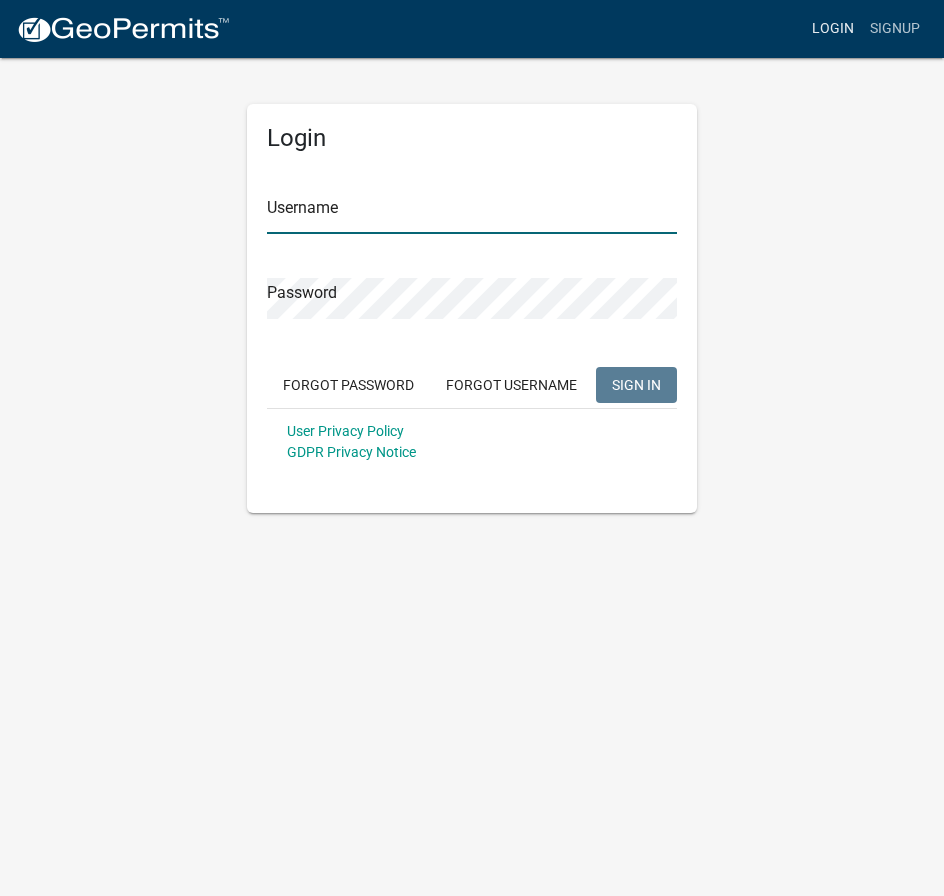 type on "Maeser Plumbing" 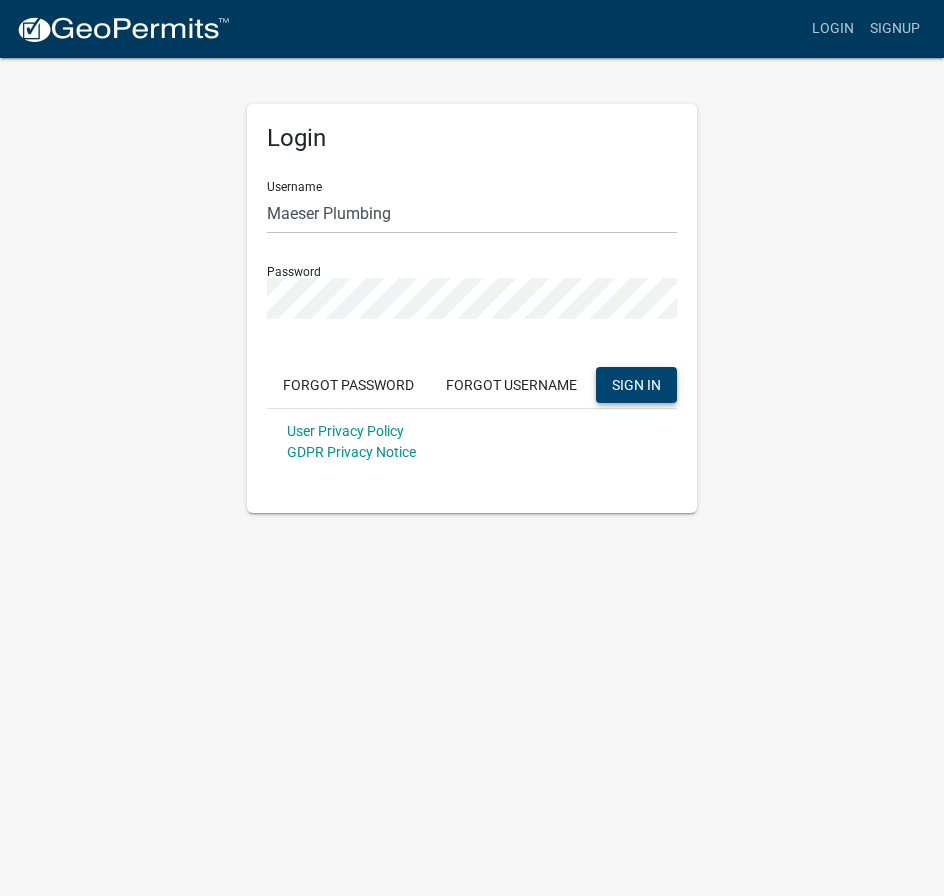 click on "SIGN IN" 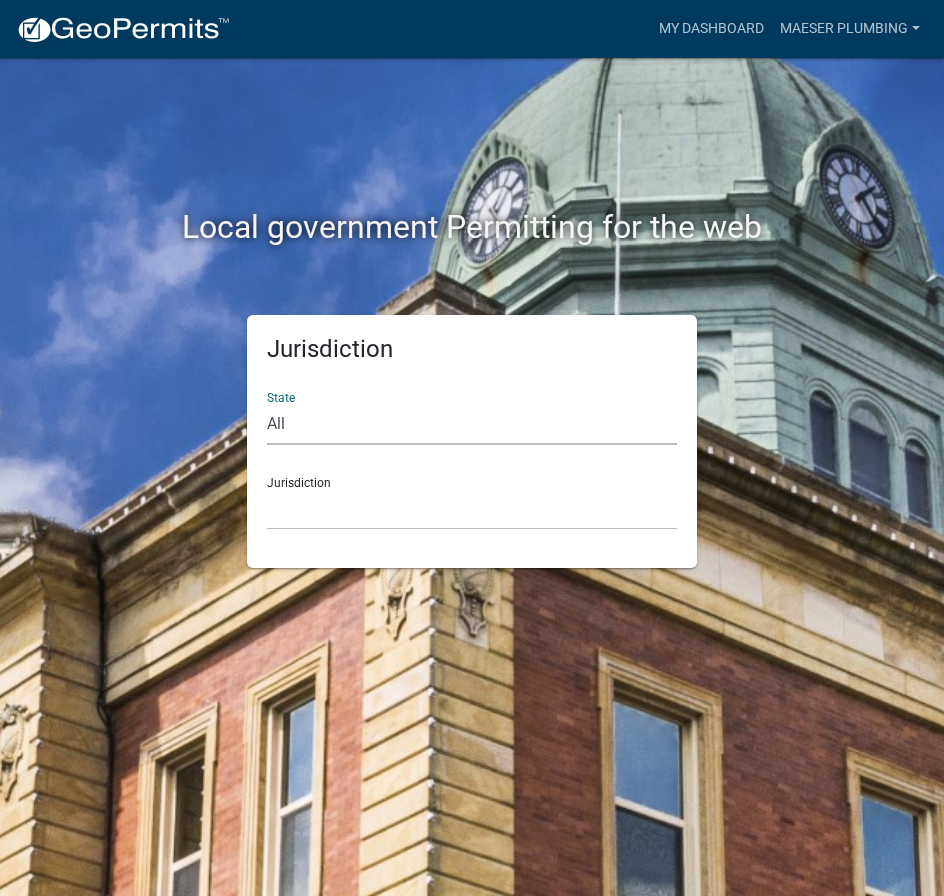 click on "All  [US_STATE]   [US_STATE]   [US_STATE]   [US_STATE]   [US_STATE]   [US_STATE]   [US_STATE]   [US_STATE]   [US_STATE]" 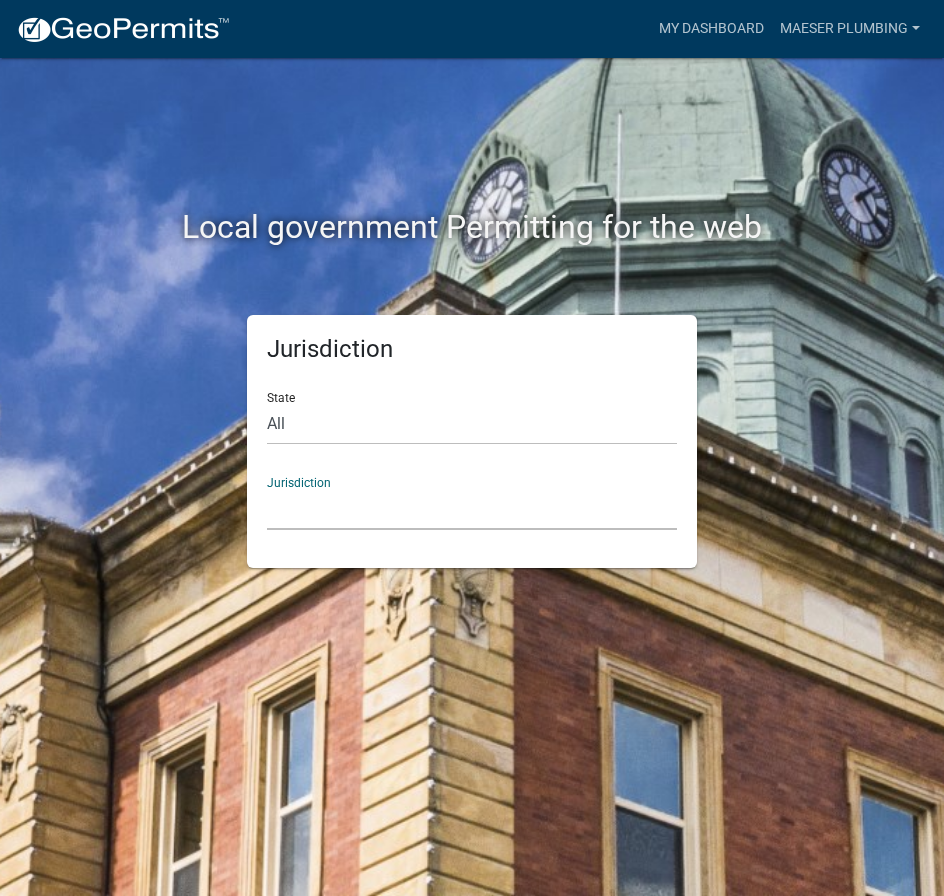 click on "City of [GEOGRAPHIC_DATA], [US_STATE] City of [GEOGRAPHIC_DATA], [US_STATE] City of [GEOGRAPHIC_DATA], [US_STATE] [GEOGRAPHIC_DATA], [US_STATE] [GEOGRAPHIC_DATA], [US_STATE] [GEOGRAPHIC_DATA], [US_STATE] [GEOGRAPHIC_DATA], [US_STATE] [GEOGRAPHIC_DATA], [US_STATE] [GEOGRAPHIC_DATA], [US_STATE] [GEOGRAPHIC_DATA], [US_STATE] [GEOGRAPHIC_DATA], [US_STATE] [GEOGRAPHIC_DATA], [US_STATE] [GEOGRAPHIC_DATA], [US_STATE] [GEOGRAPHIC_DATA], [US_STATE] [GEOGRAPHIC_DATA], [US_STATE] River Ridge Development Authority, [US_STATE] [GEOGRAPHIC_DATA], [US_STATE] [GEOGRAPHIC_DATA], [US_STATE][GEOGRAPHIC_DATA], [US_STATE] [GEOGRAPHIC_DATA], [US_STATE]" 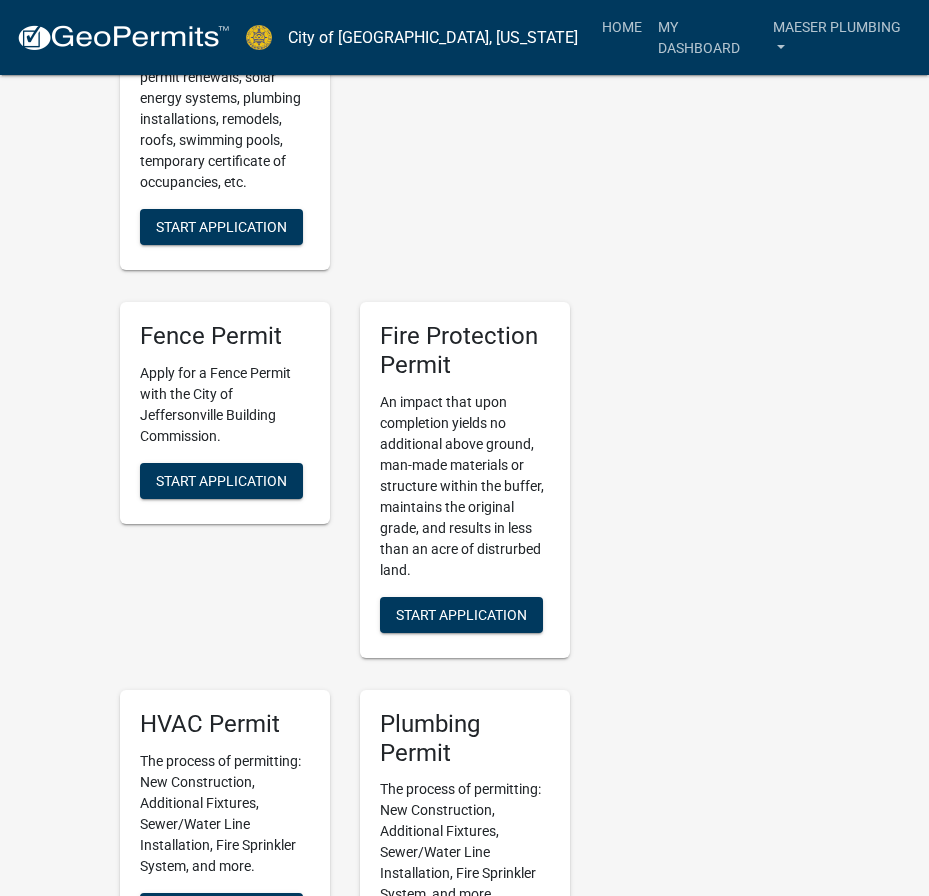 scroll, scrollTop: 1500, scrollLeft: 0, axis: vertical 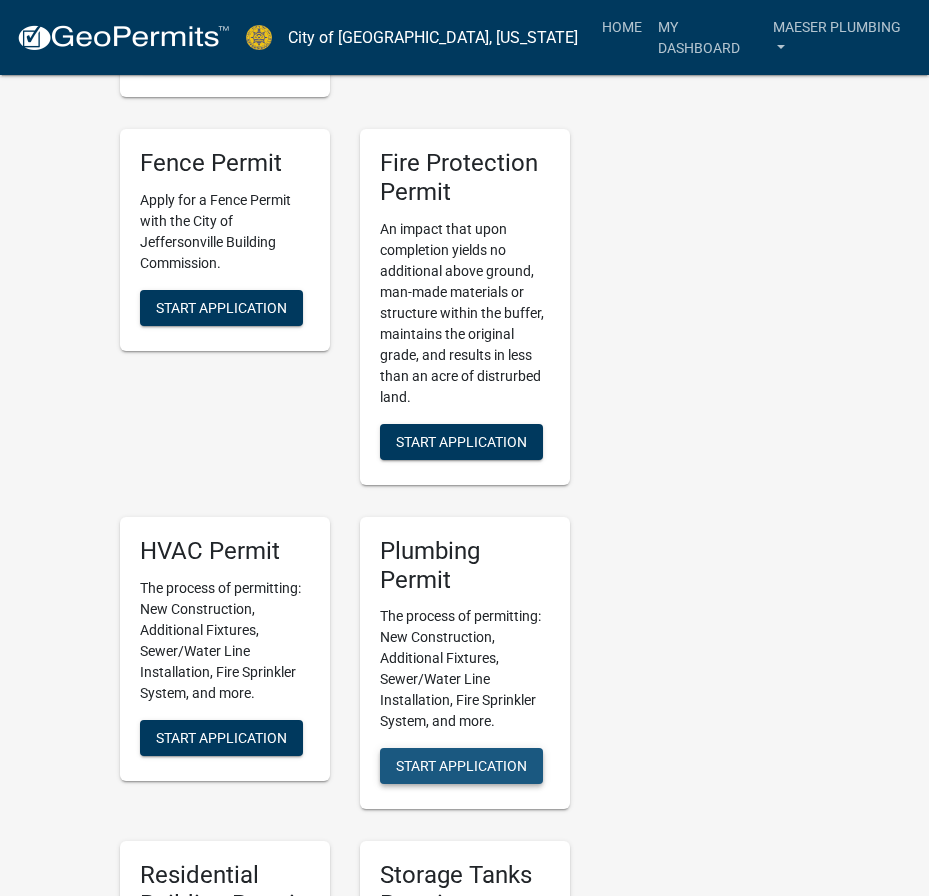 click on "Start Application" at bounding box center [461, 766] 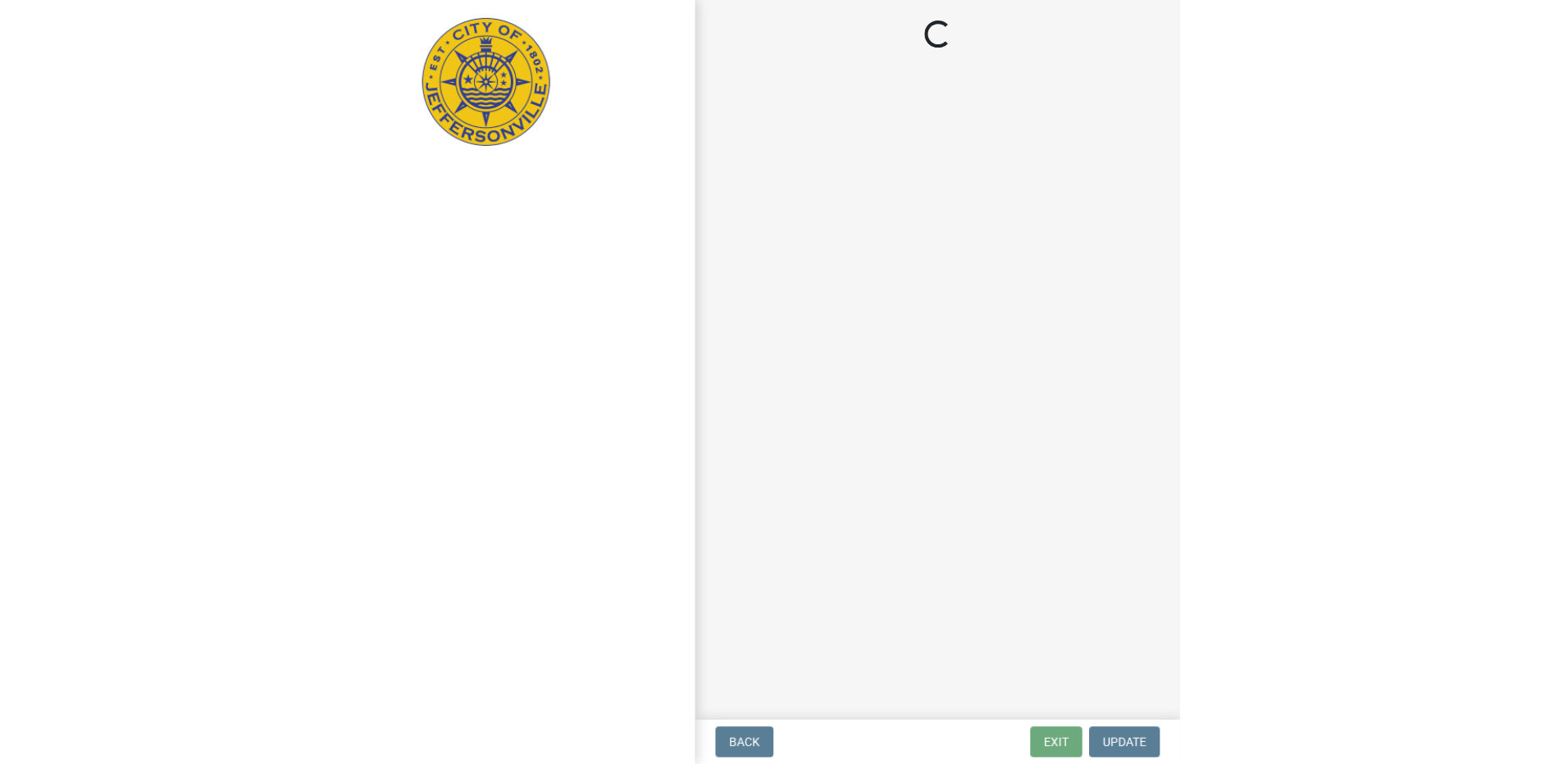 scroll, scrollTop: 0, scrollLeft: 0, axis: both 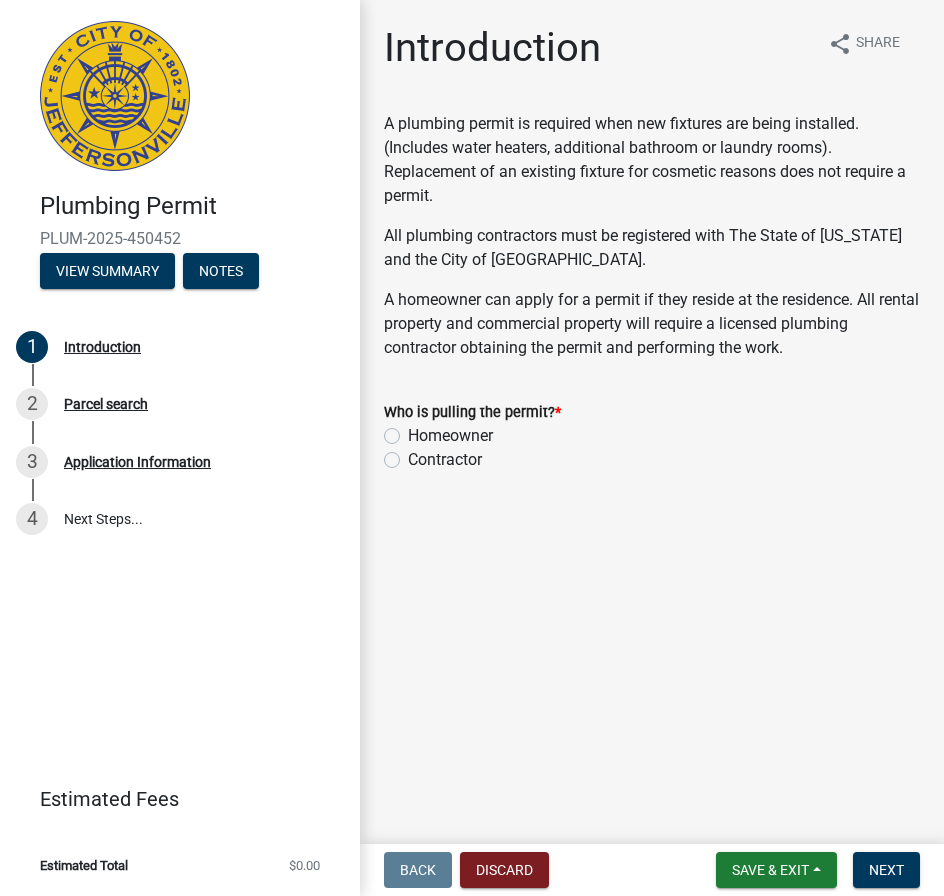click on "Contractor" 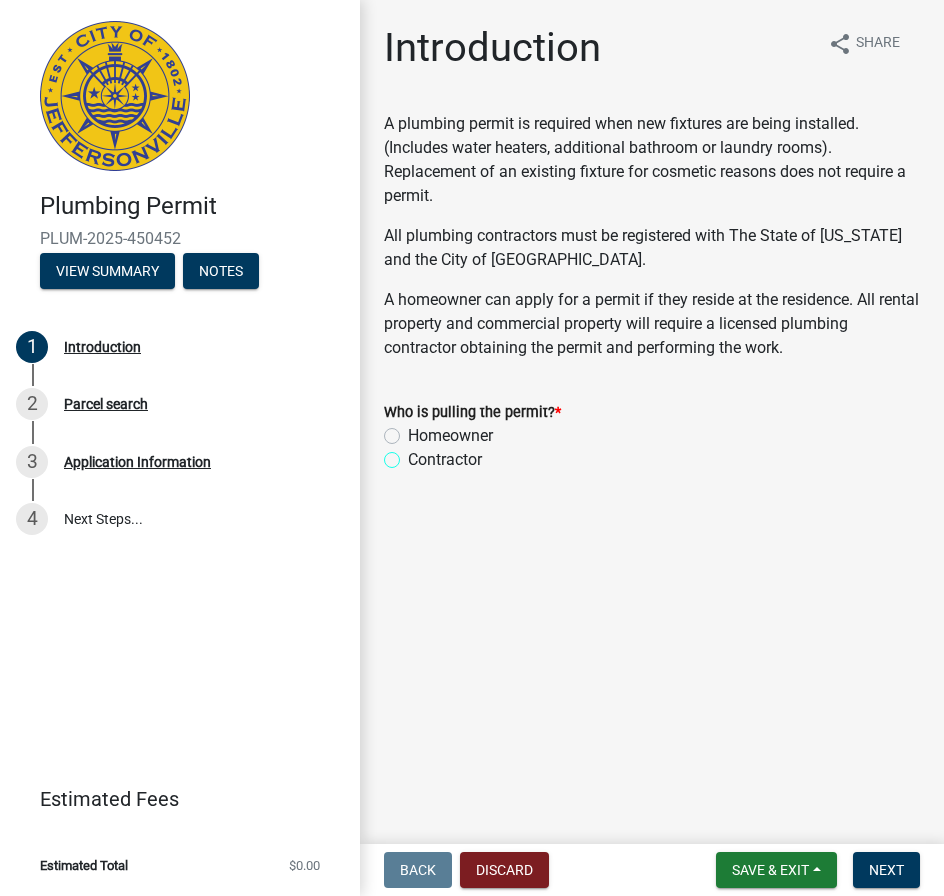 click on "Contractor" at bounding box center [414, 454] 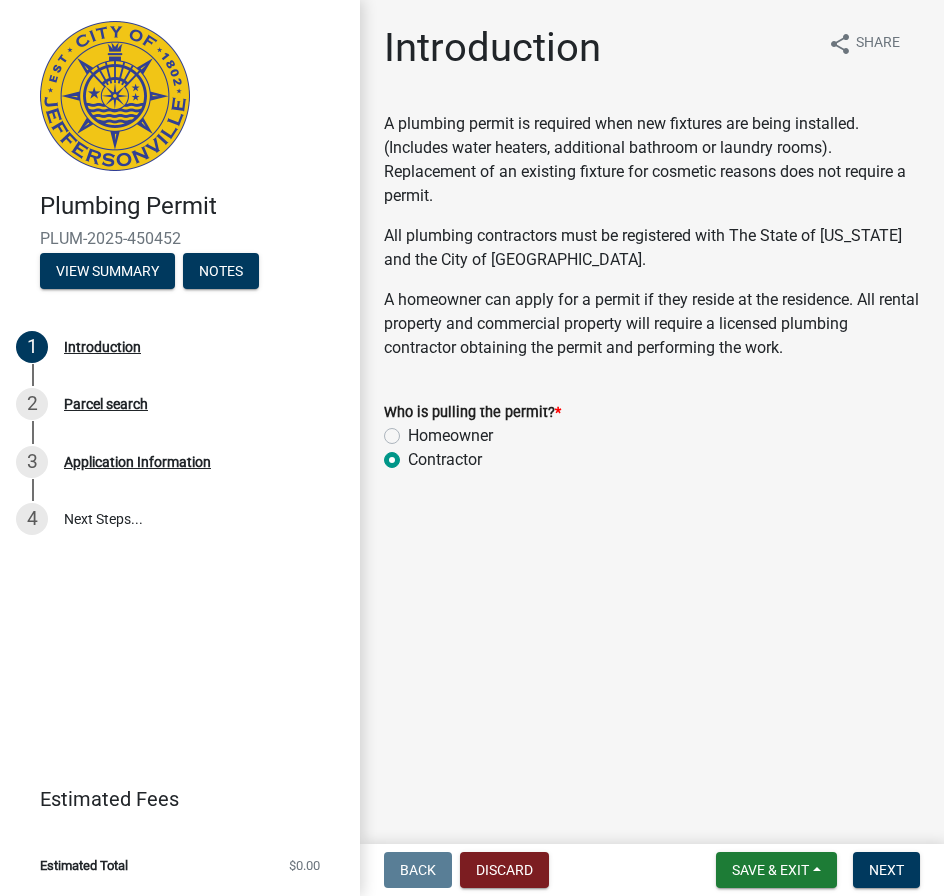 radio on "true" 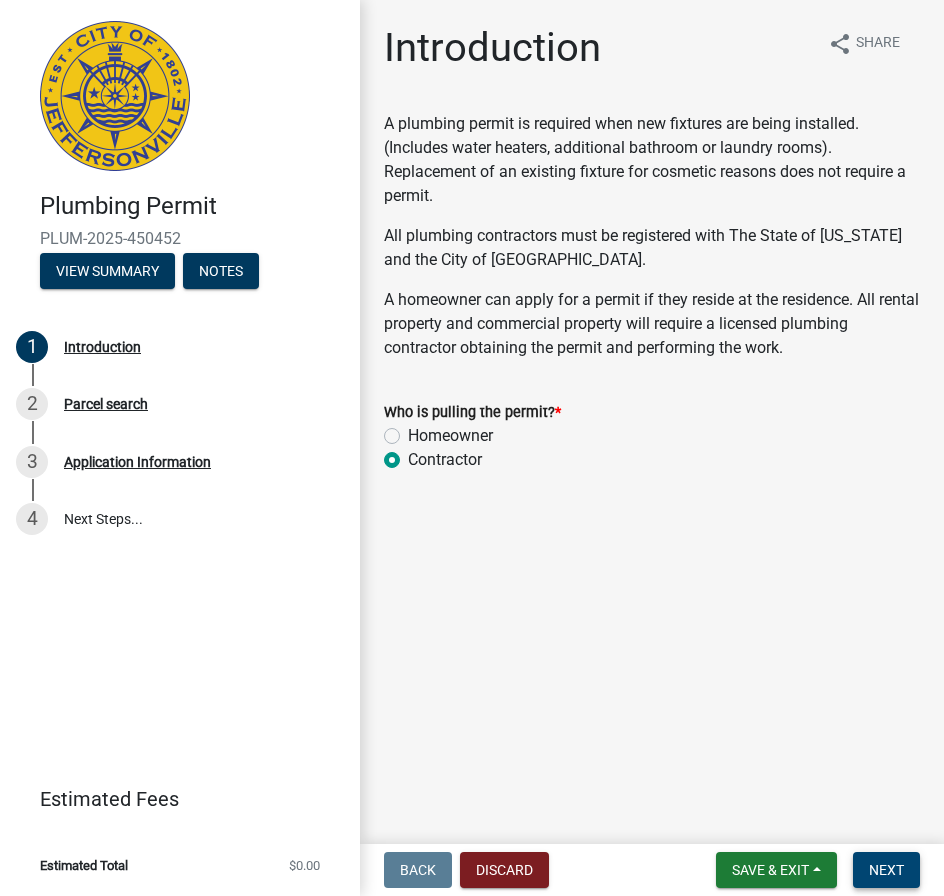 click on "Next" at bounding box center (886, 870) 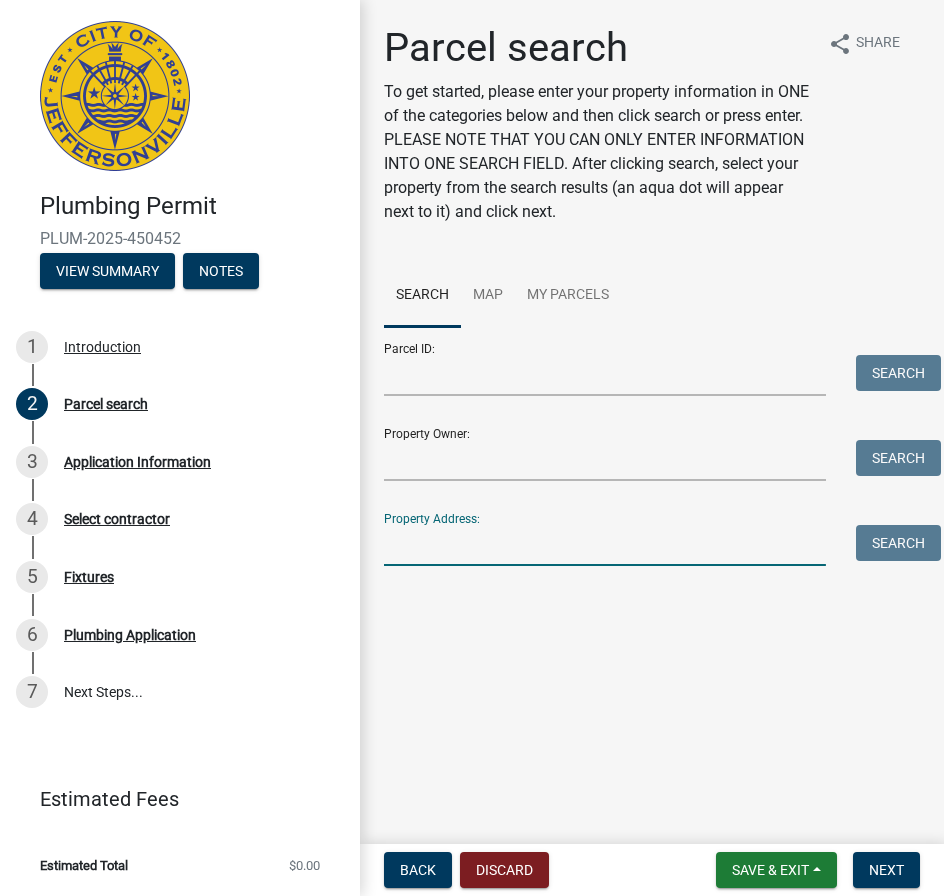 click on "Property Address:" at bounding box center [605, 545] 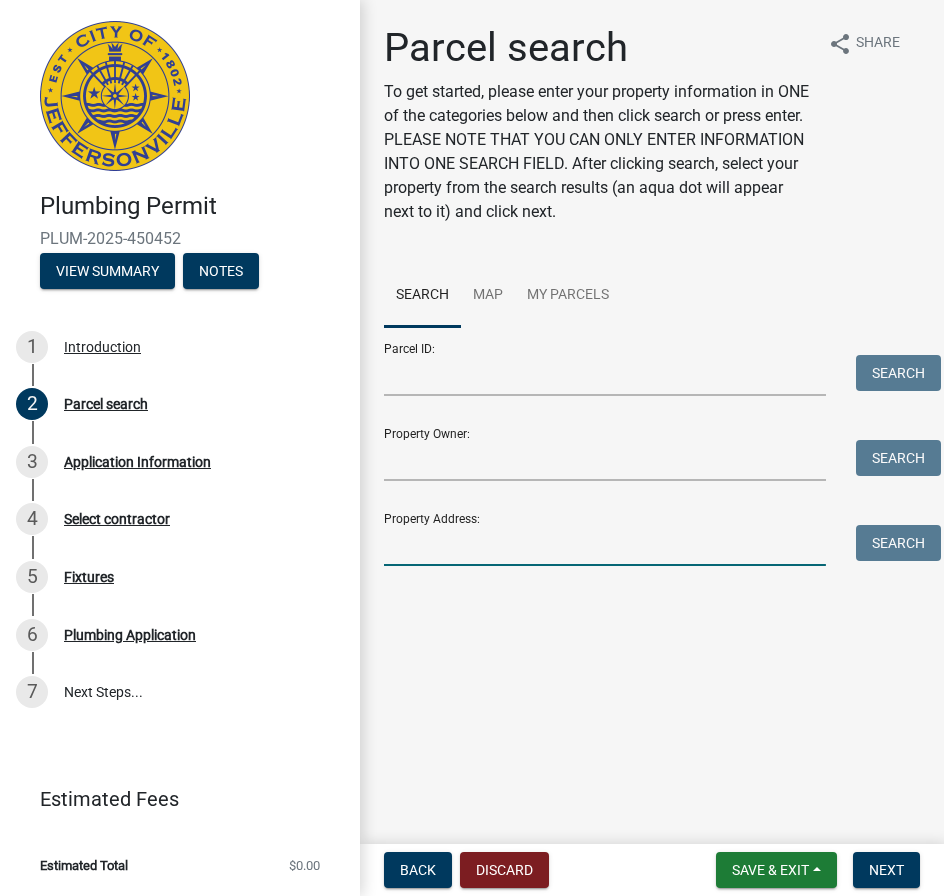 click on "Property Address:" at bounding box center (605, 545) 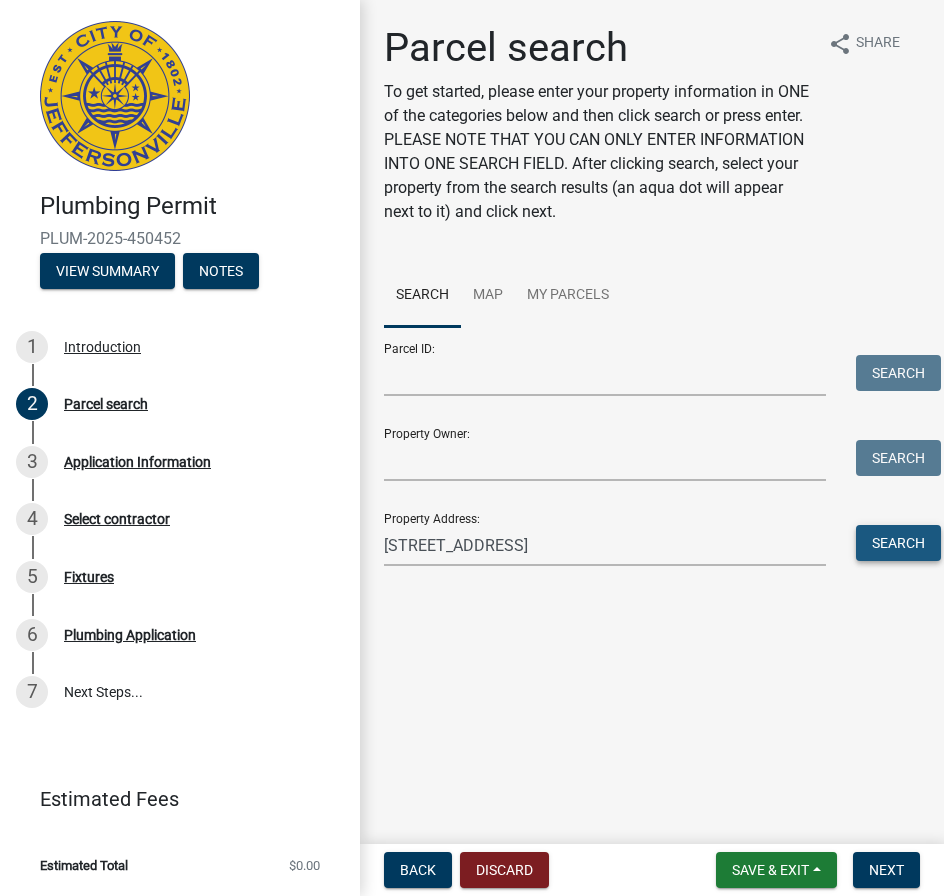 click on "Search" at bounding box center [898, 543] 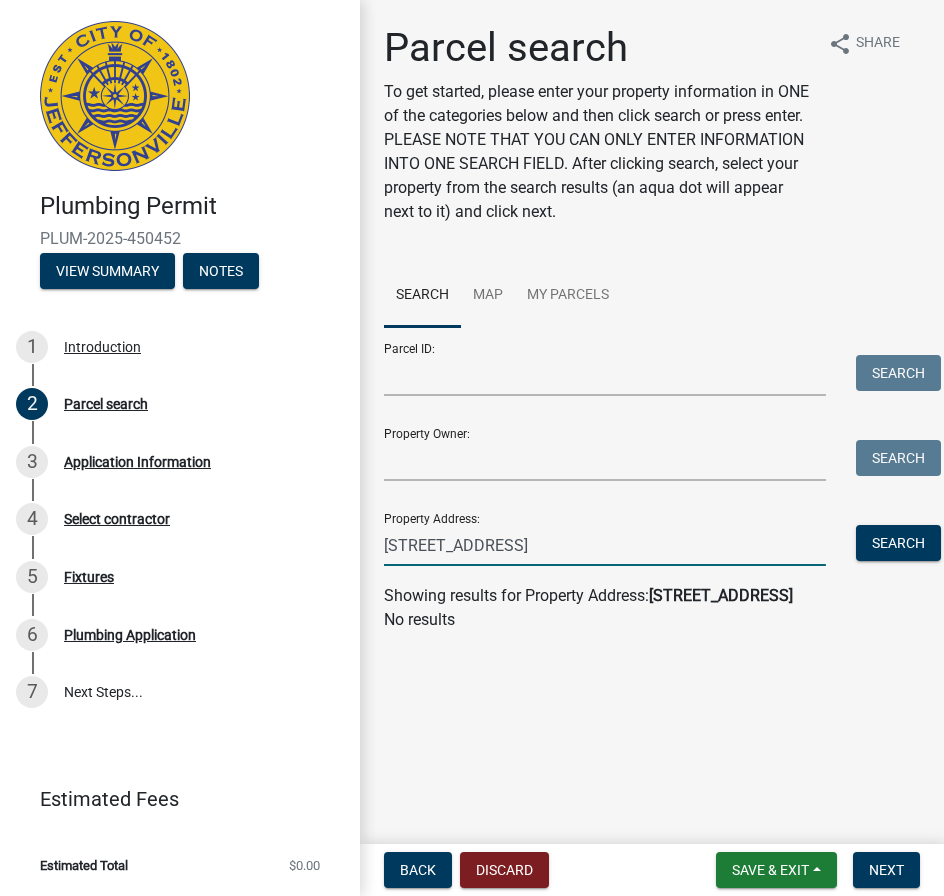 click on "[STREET_ADDRESS]" at bounding box center (605, 545) 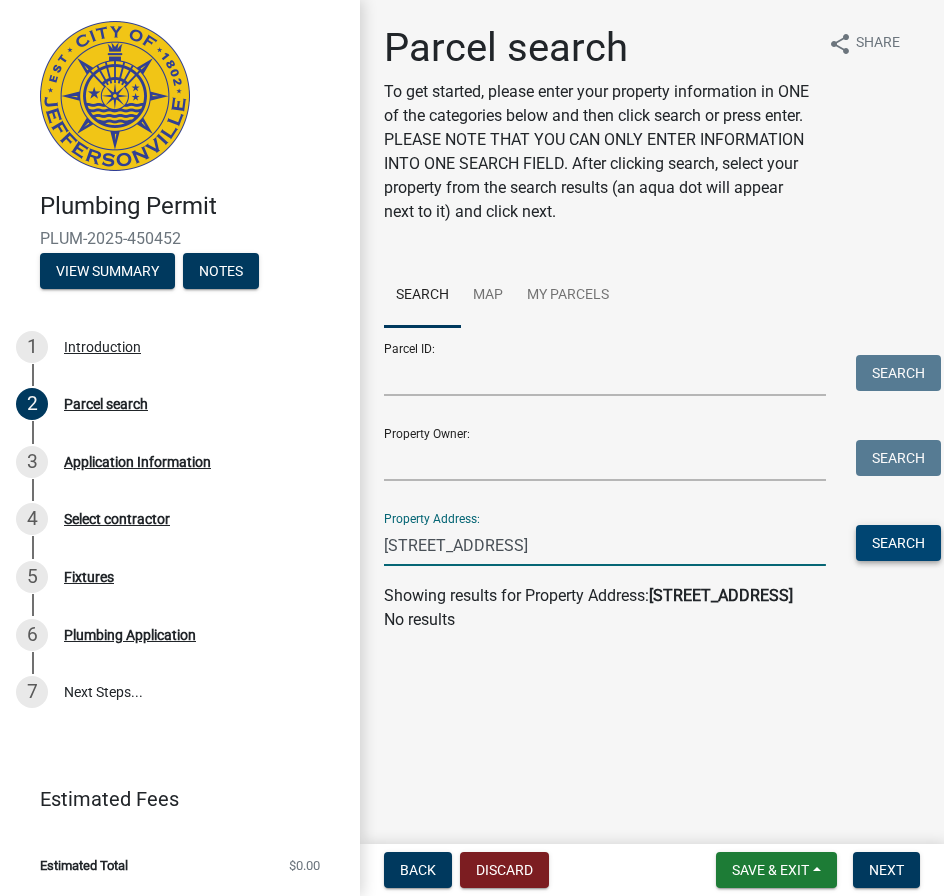 type on "[STREET_ADDRESS]" 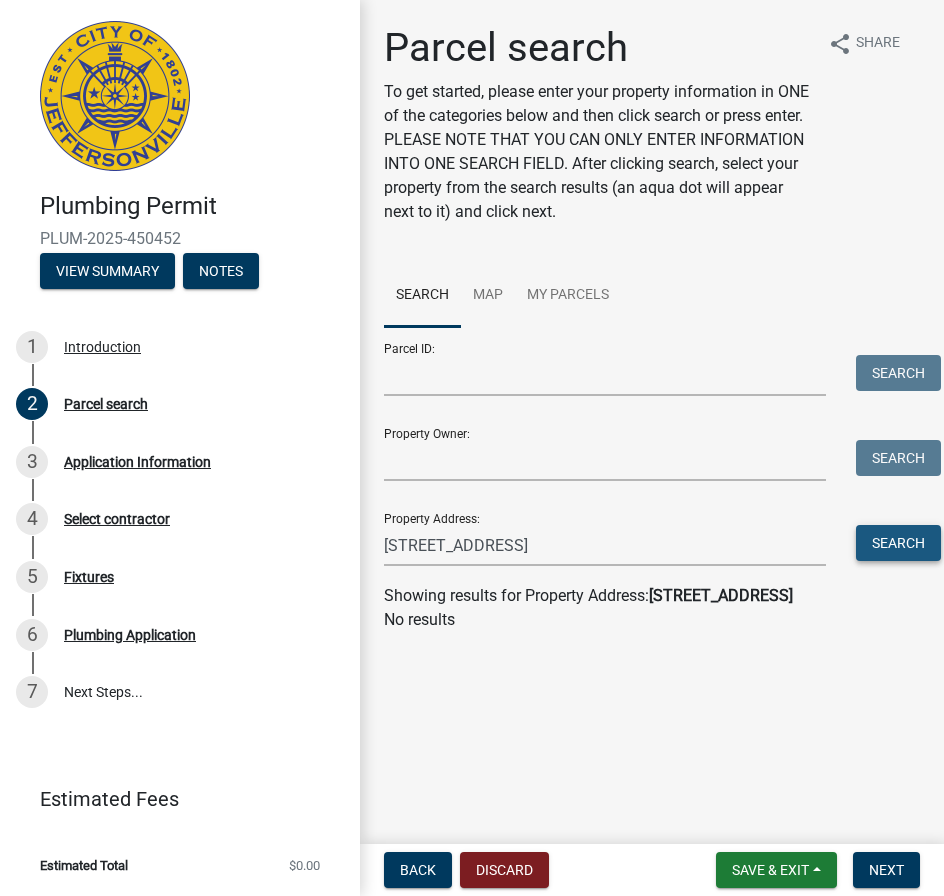 click on "Search" at bounding box center [898, 543] 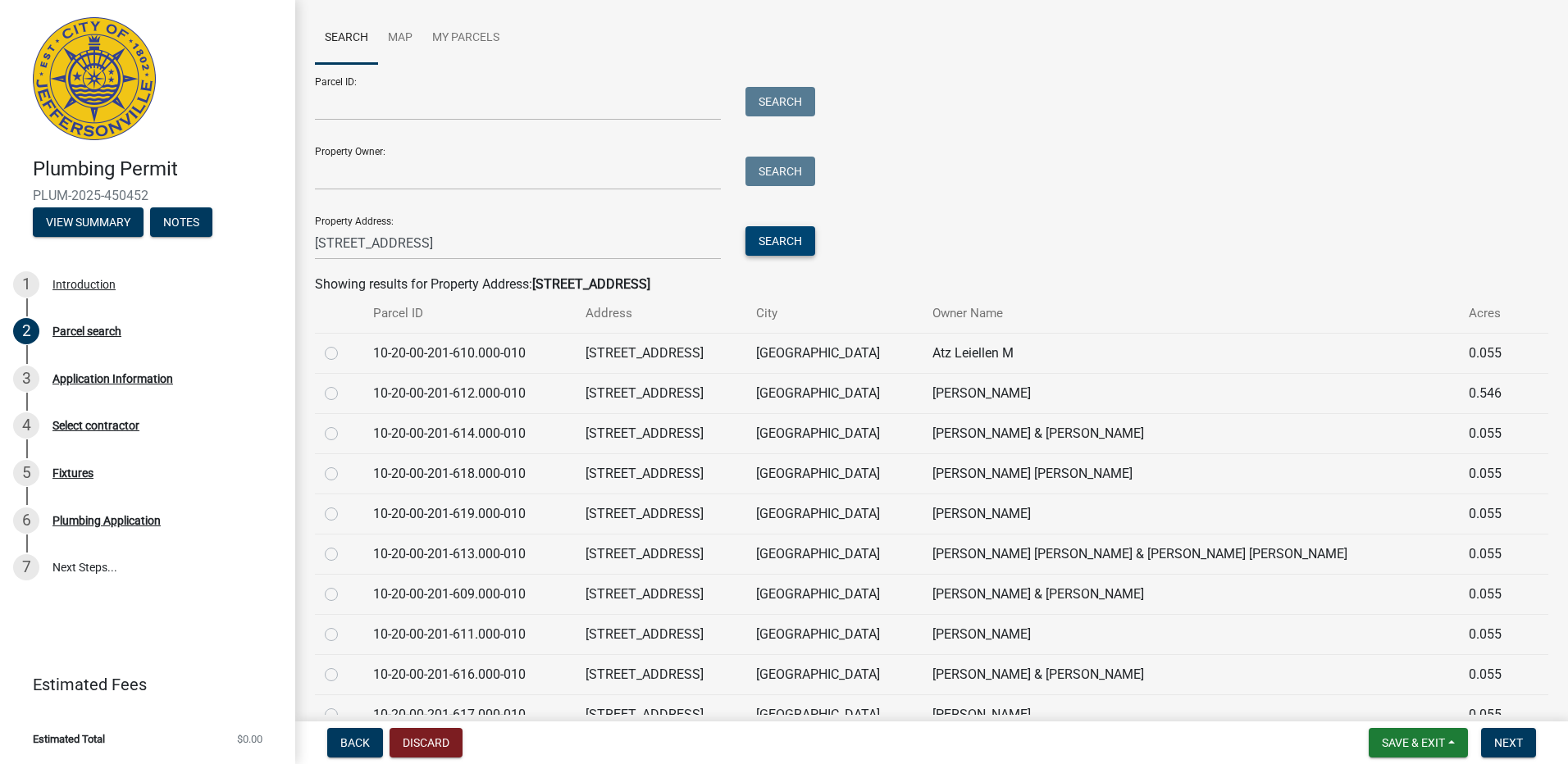 scroll, scrollTop: 164, scrollLeft: 0, axis: vertical 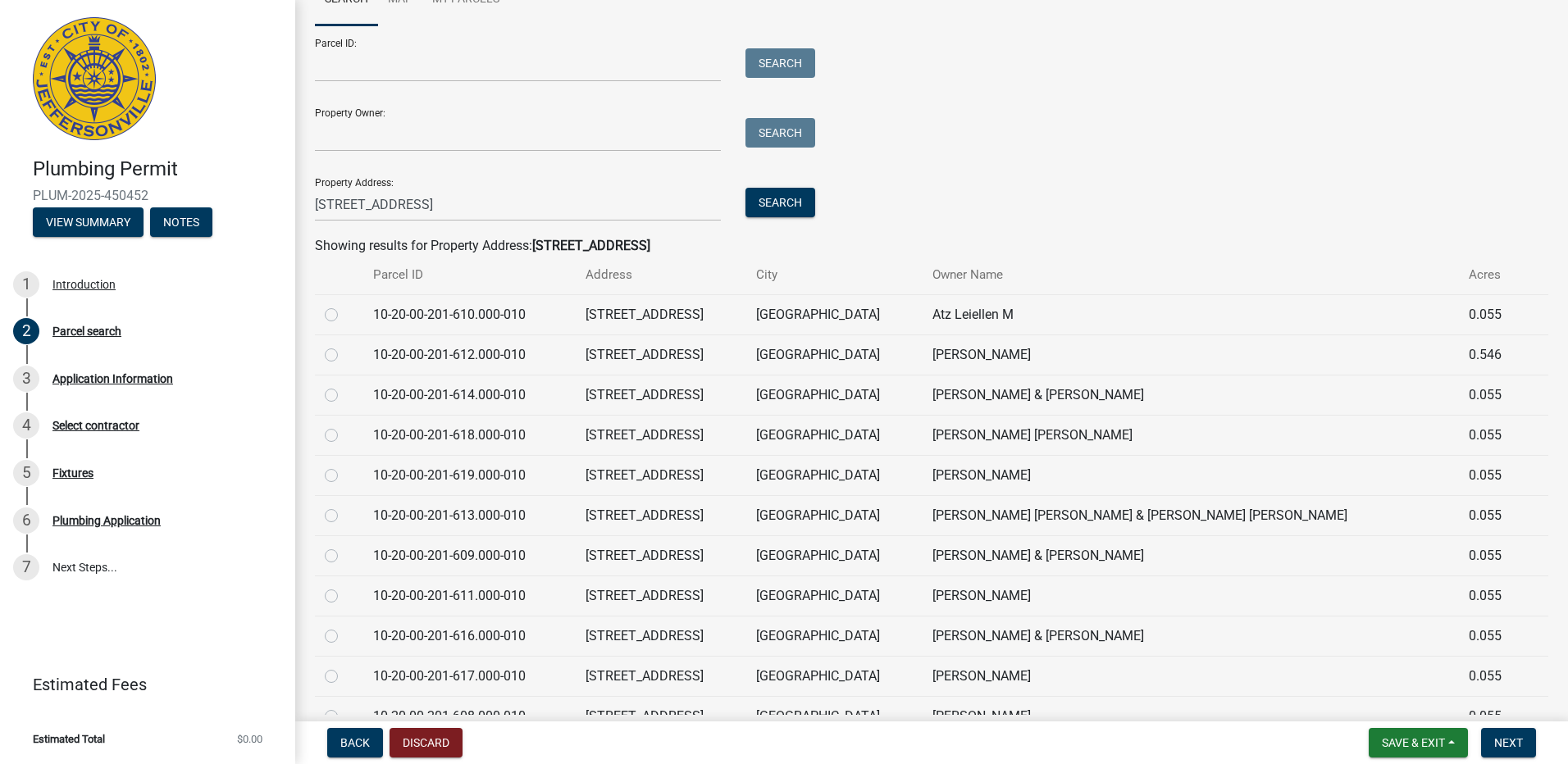 click 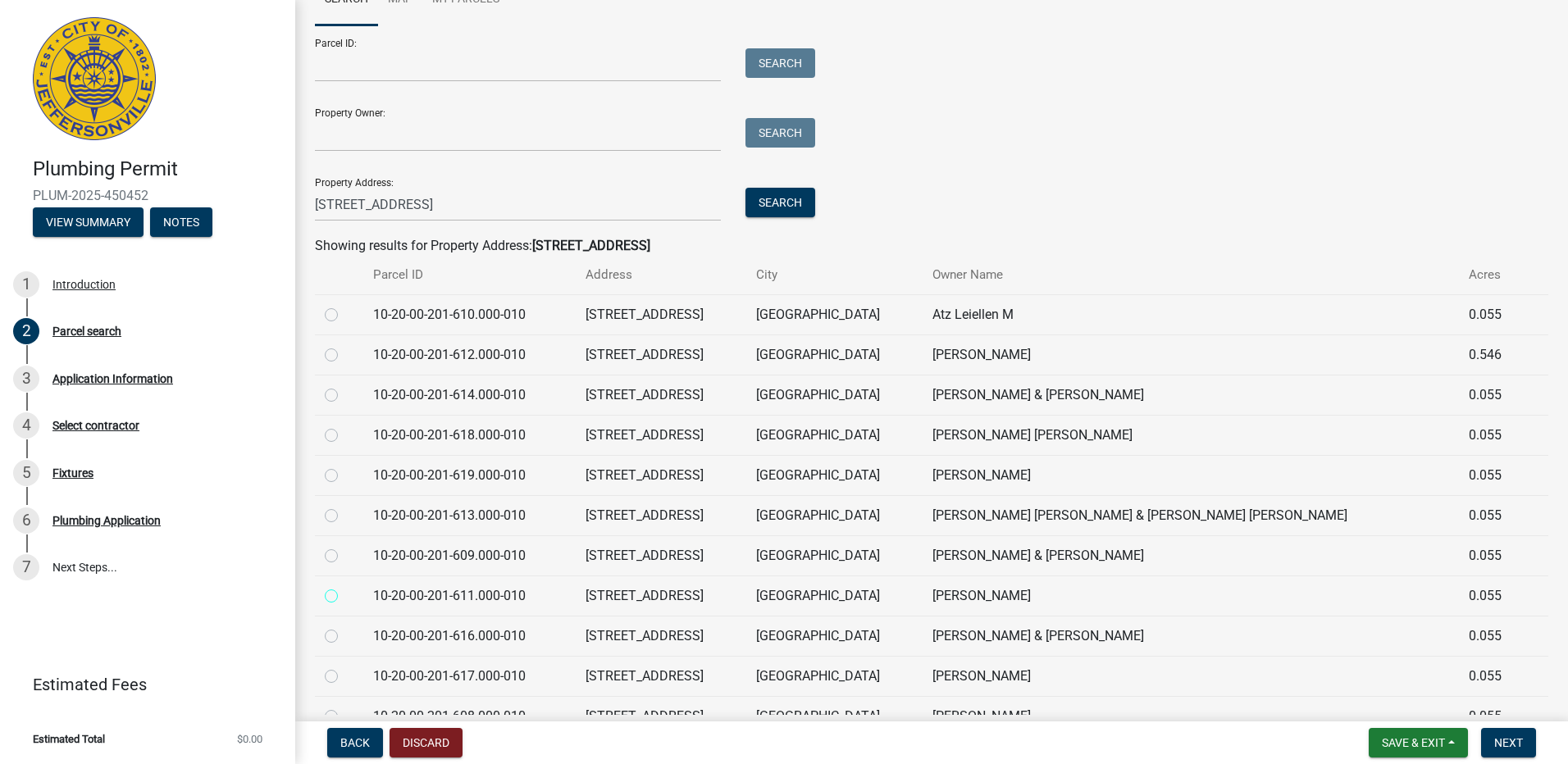 click at bounding box center (349, 591) 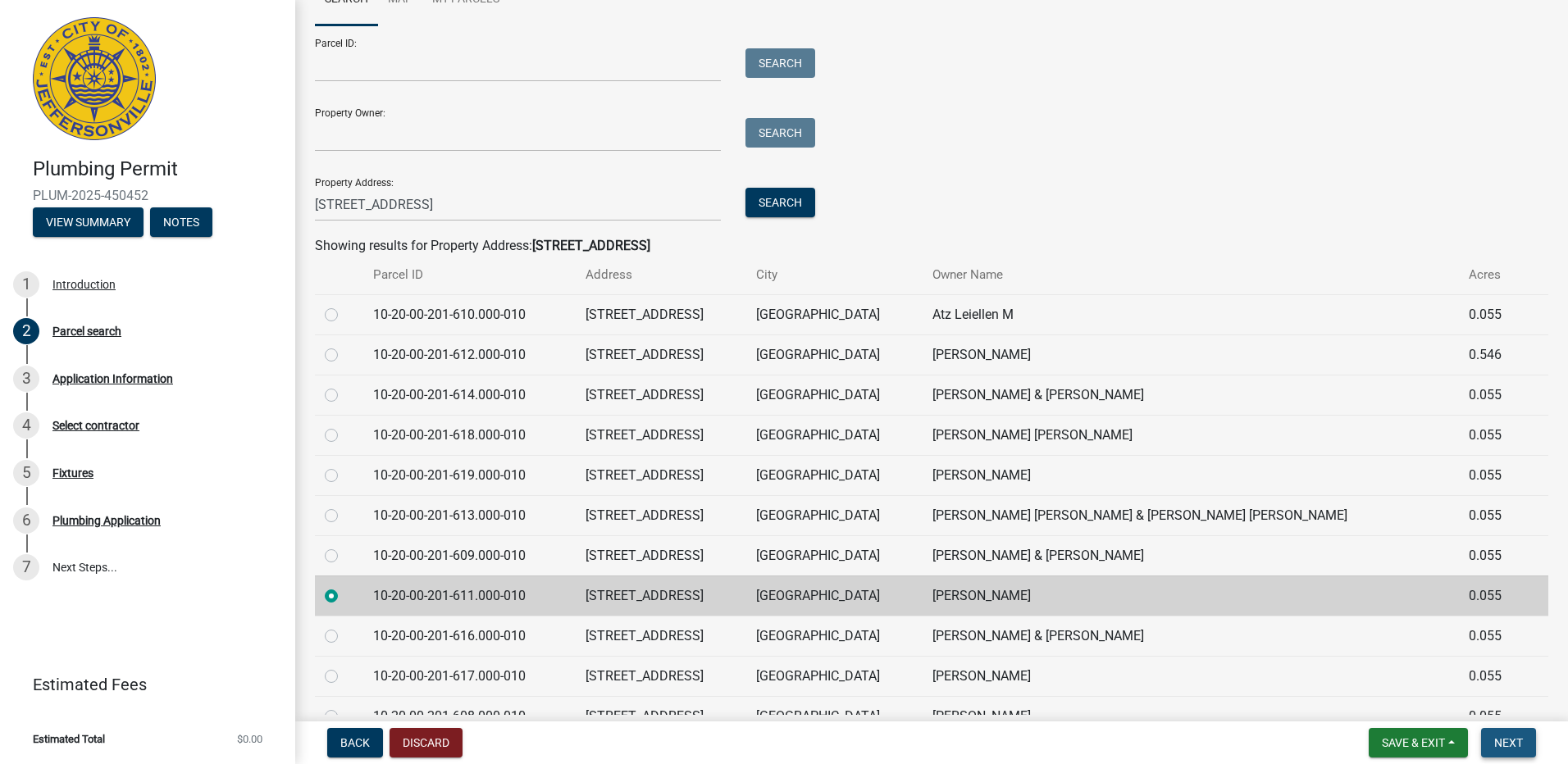 click on "Next" at bounding box center [1508, 743] 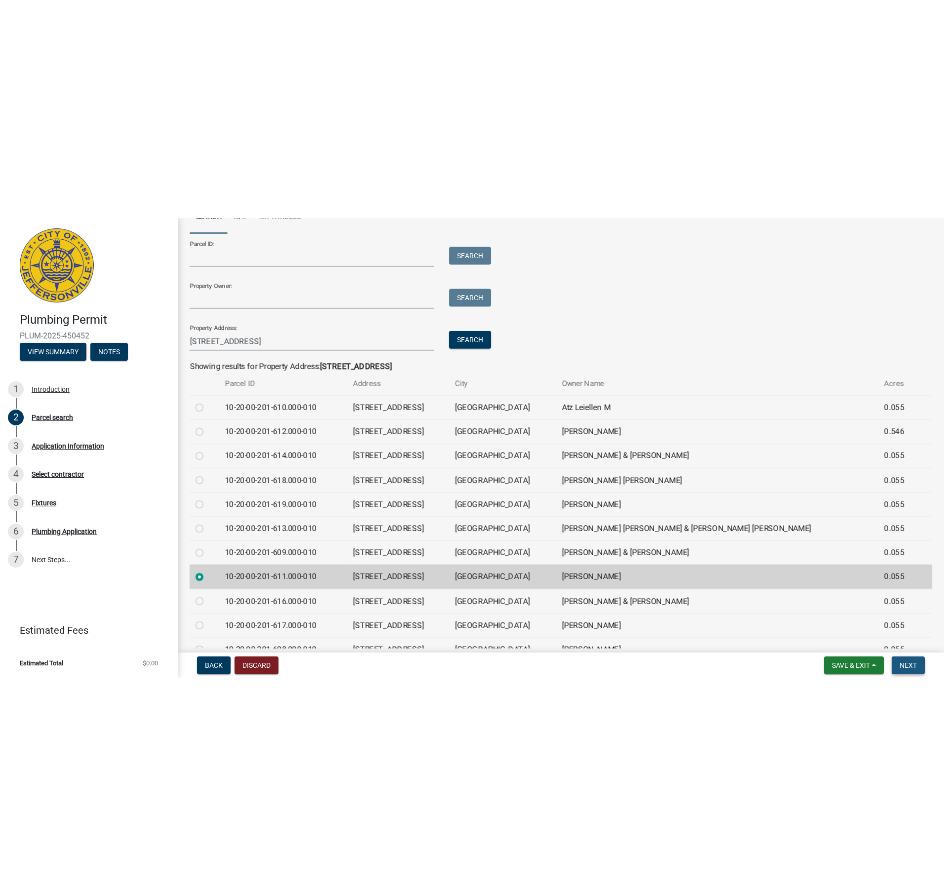 scroll, scrollTop: 0, scrollLeft: 0, axis: both 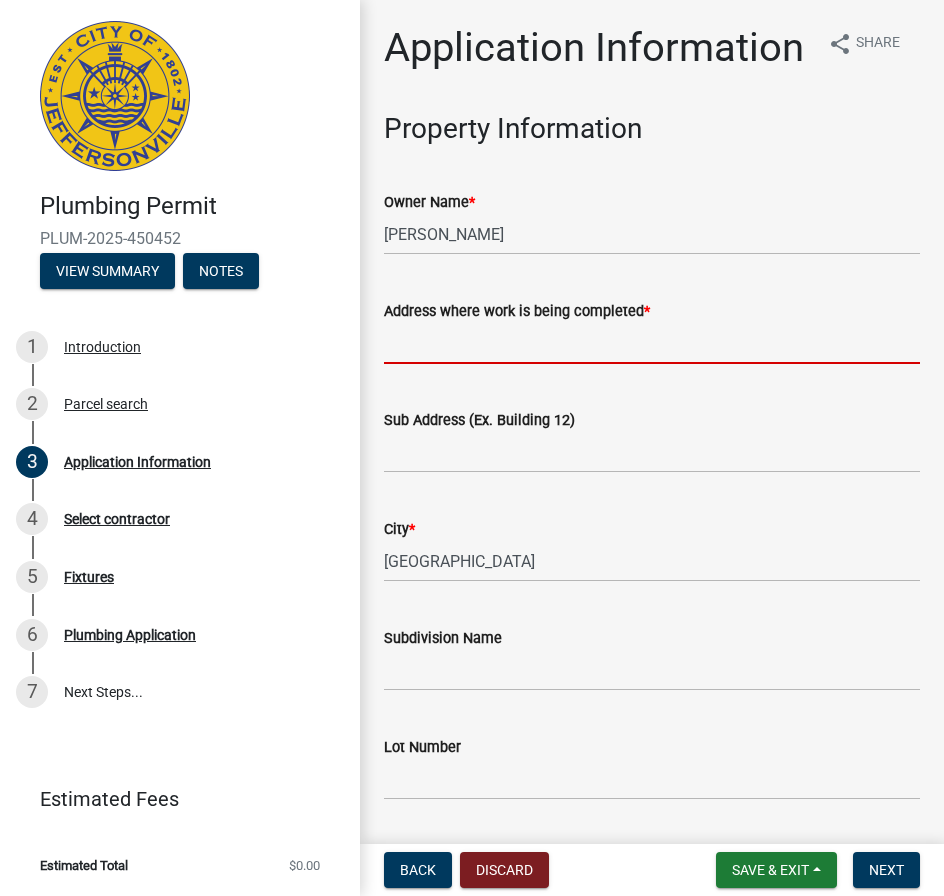 click on "Address where work is being completed  *" at bounding box center [652, 343] 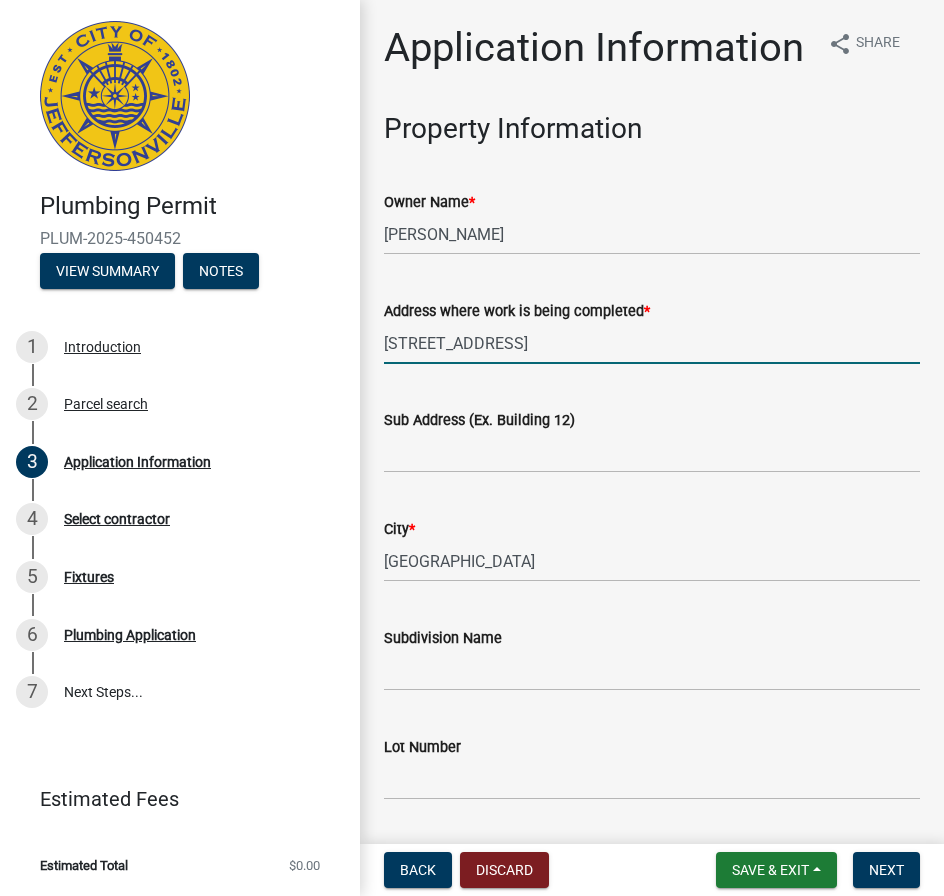 type on "[STREET_ADDRESS]" 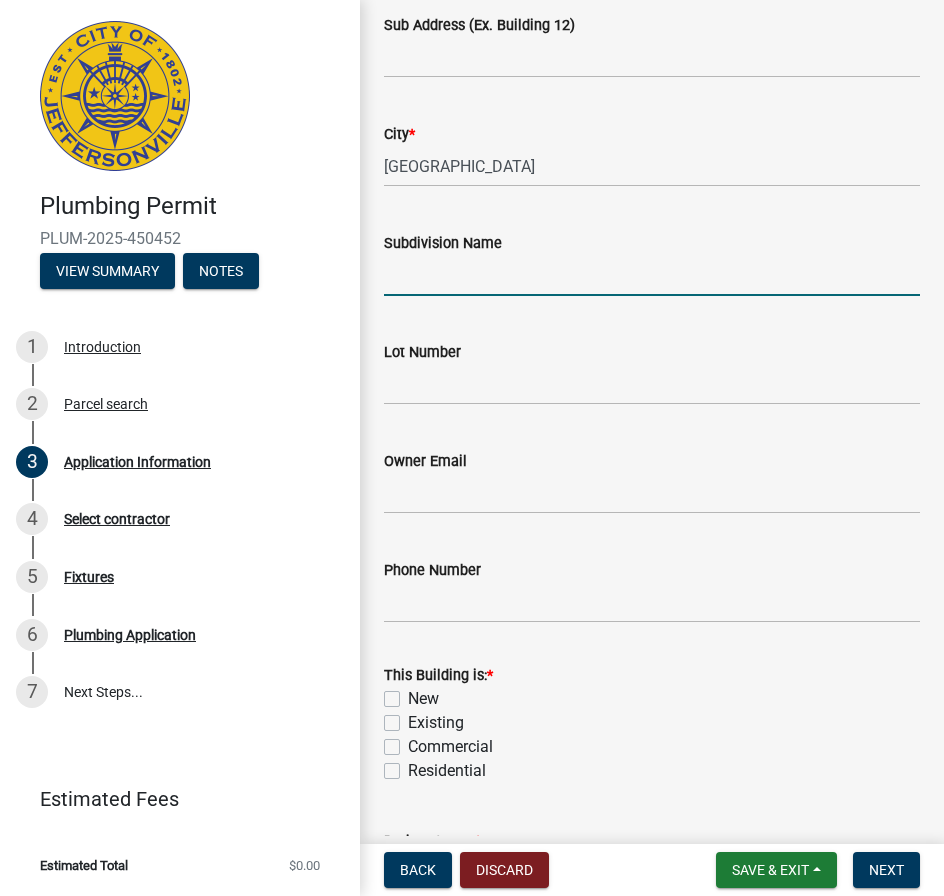 scroll, scrollTop: 400, scrollLeft: 0, axis: vertical 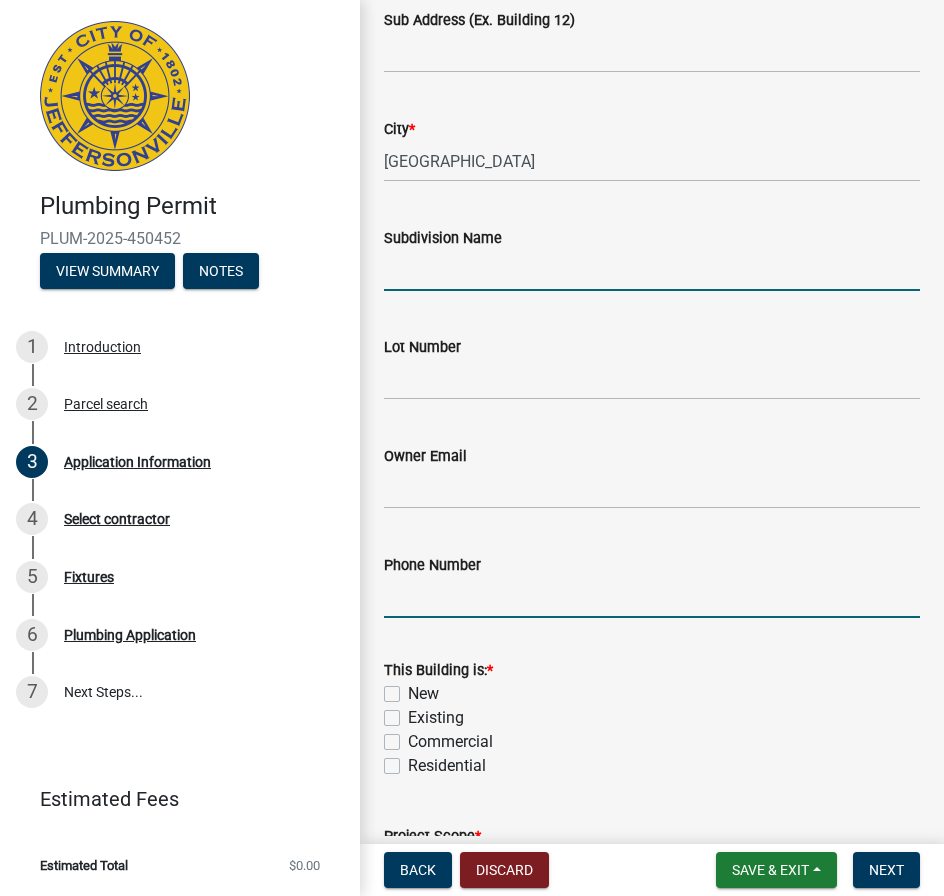 click on "Phone Number" at bounding box center [652, 597] 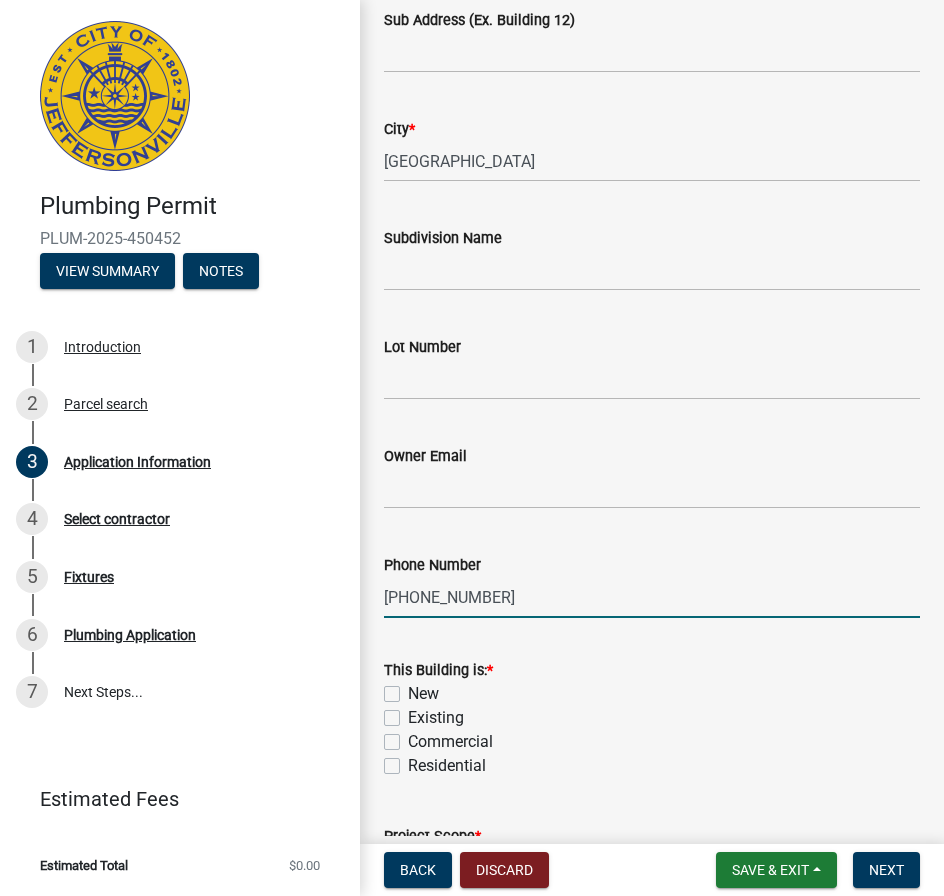 type on "[PHONE_NUMBER]" 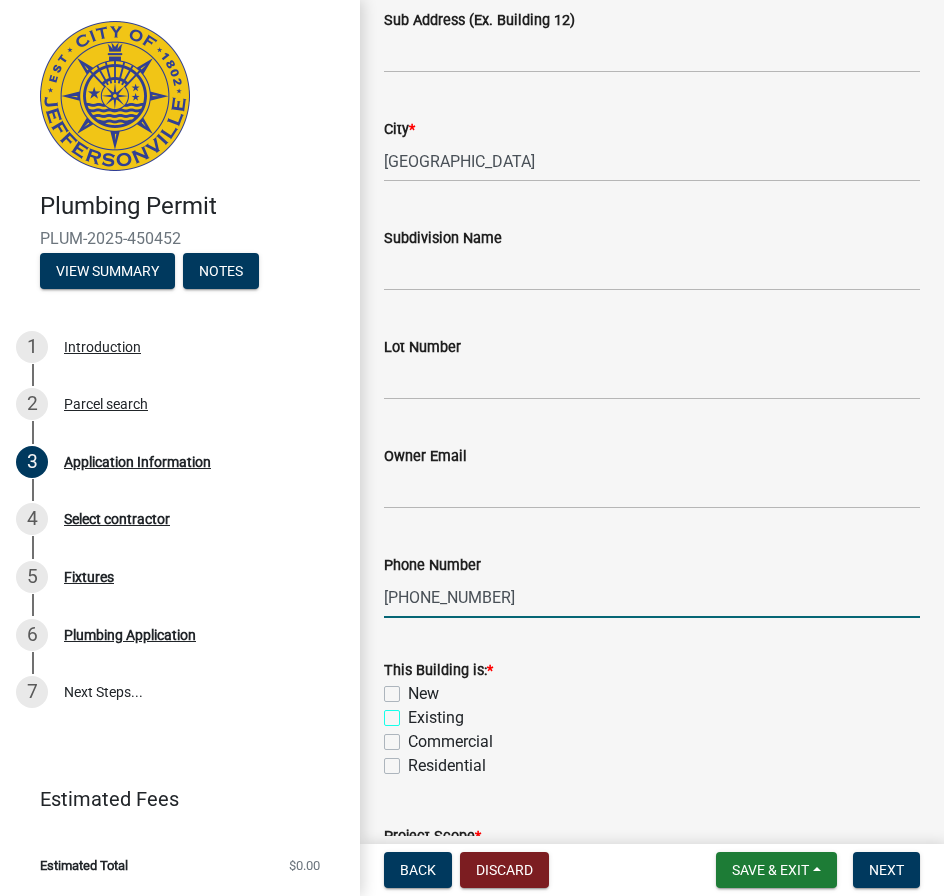 click on "Existing" at bounding box center (414, 712) 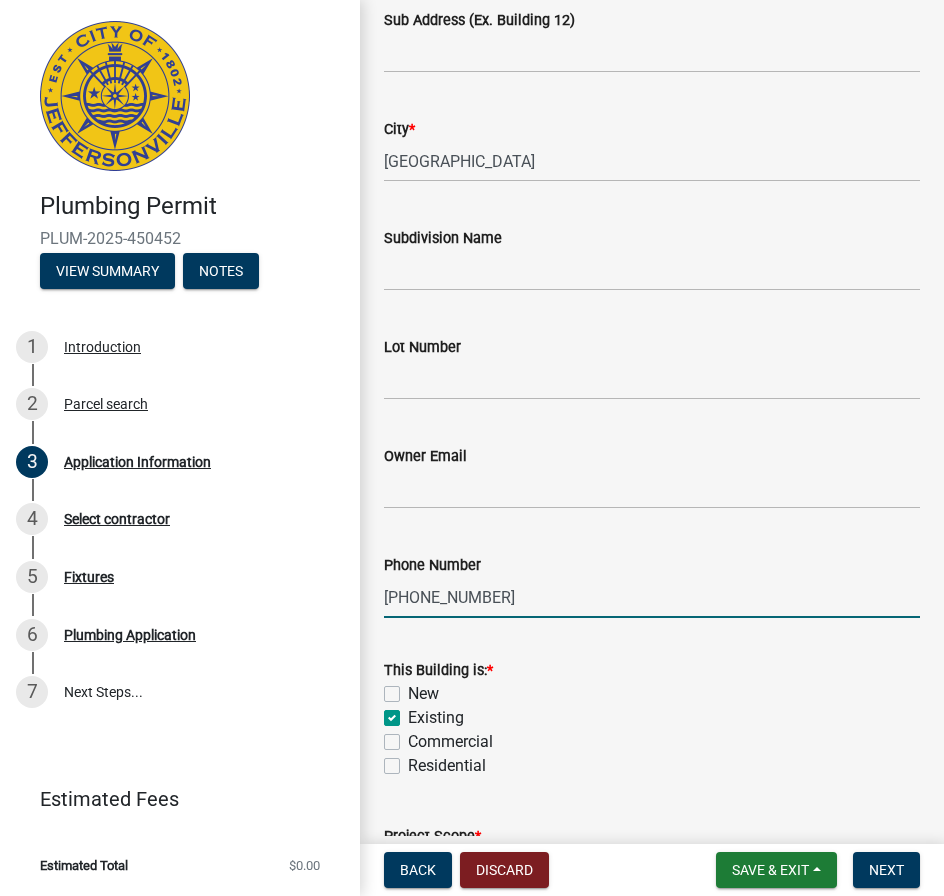 checkbox on "false" 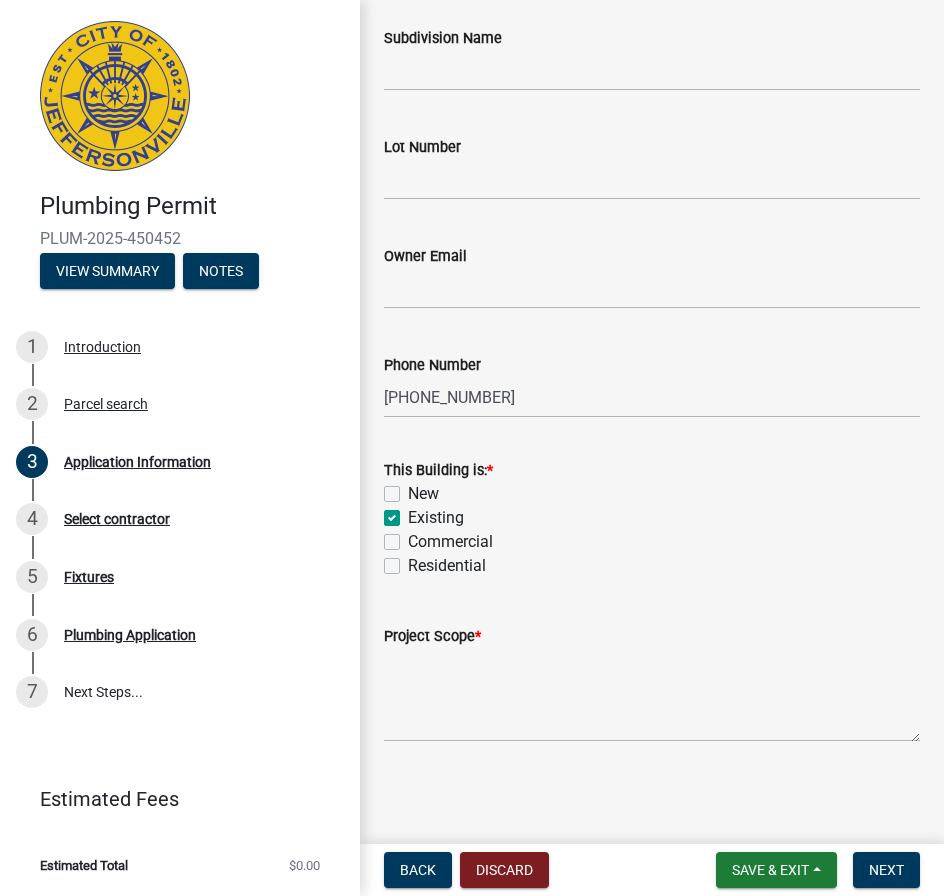 scroll, scrollTop: 648, scrollLeft: 0, axis: vertical 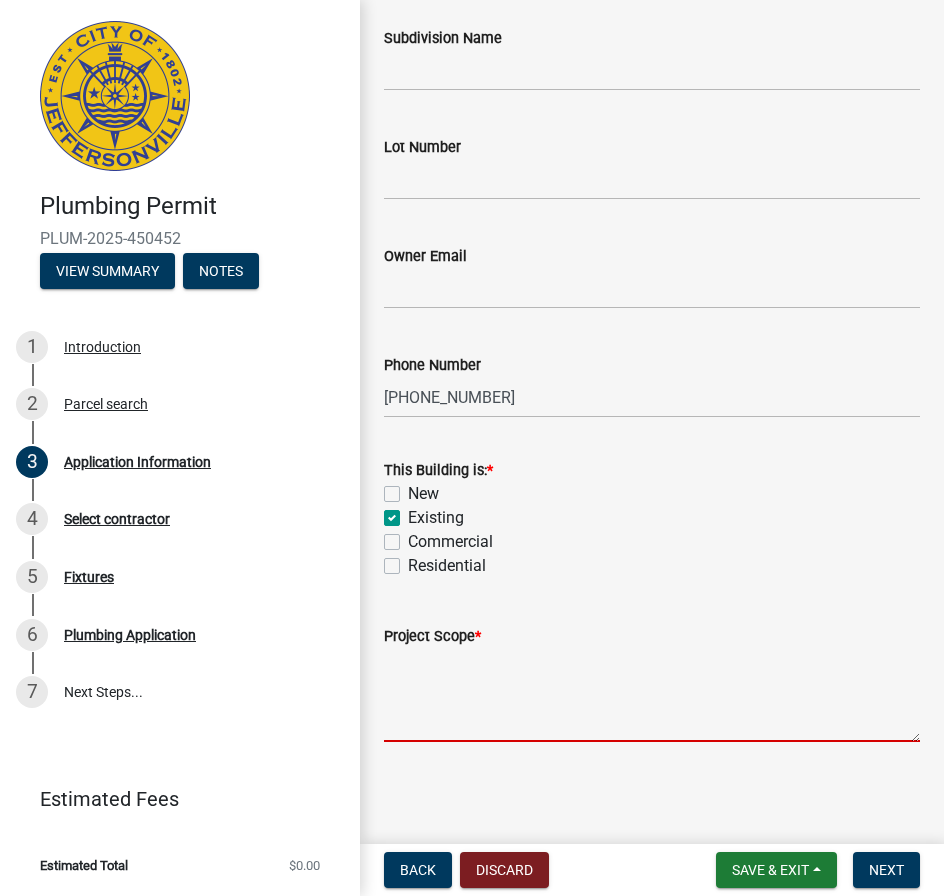 click on "Project Scope  *" at bounding box center (652, 695) 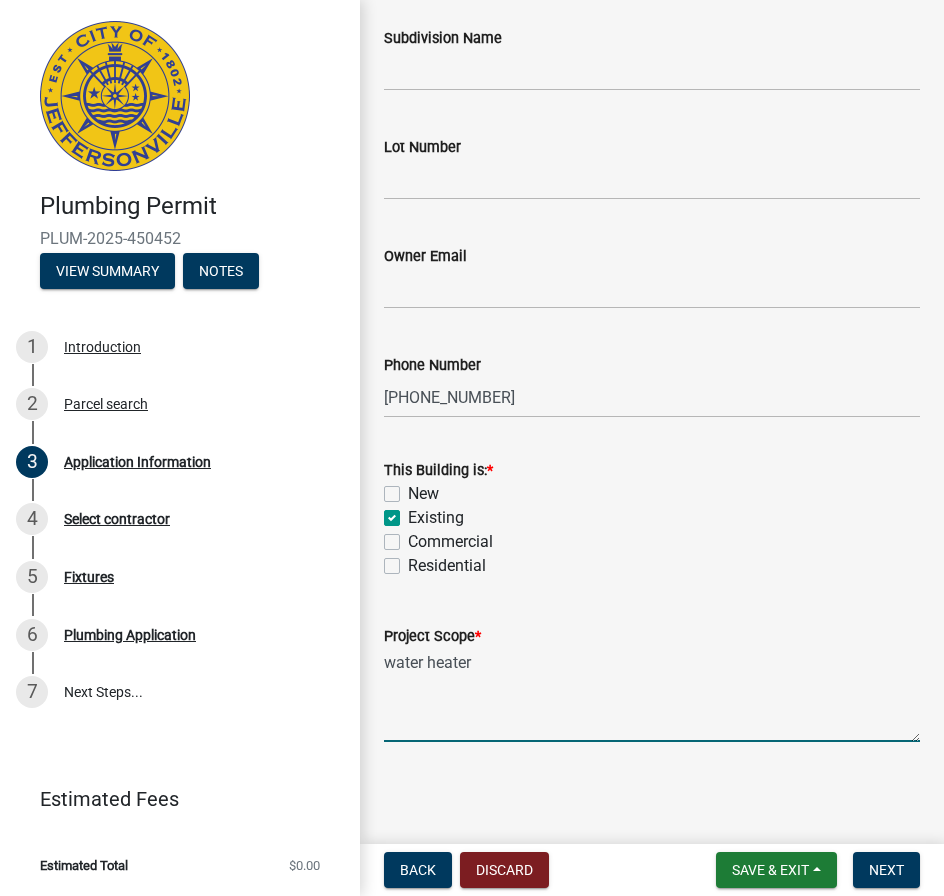 type on "water heater" 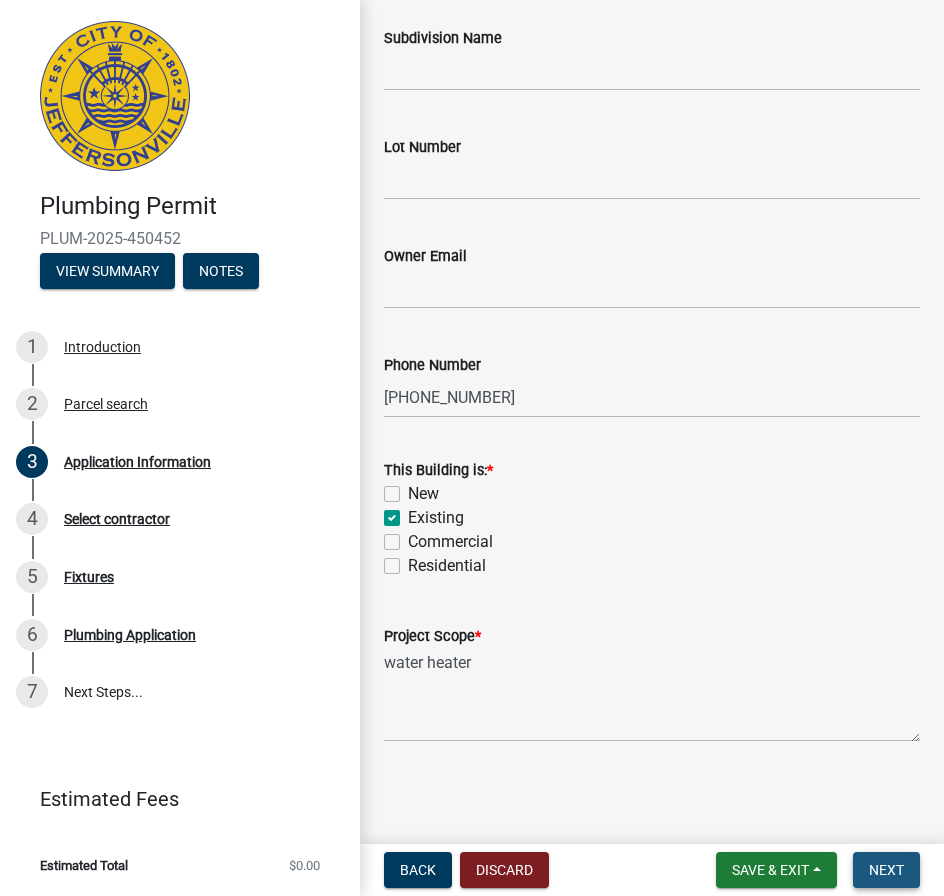 click on "Next" at bounding box center [886, 870] 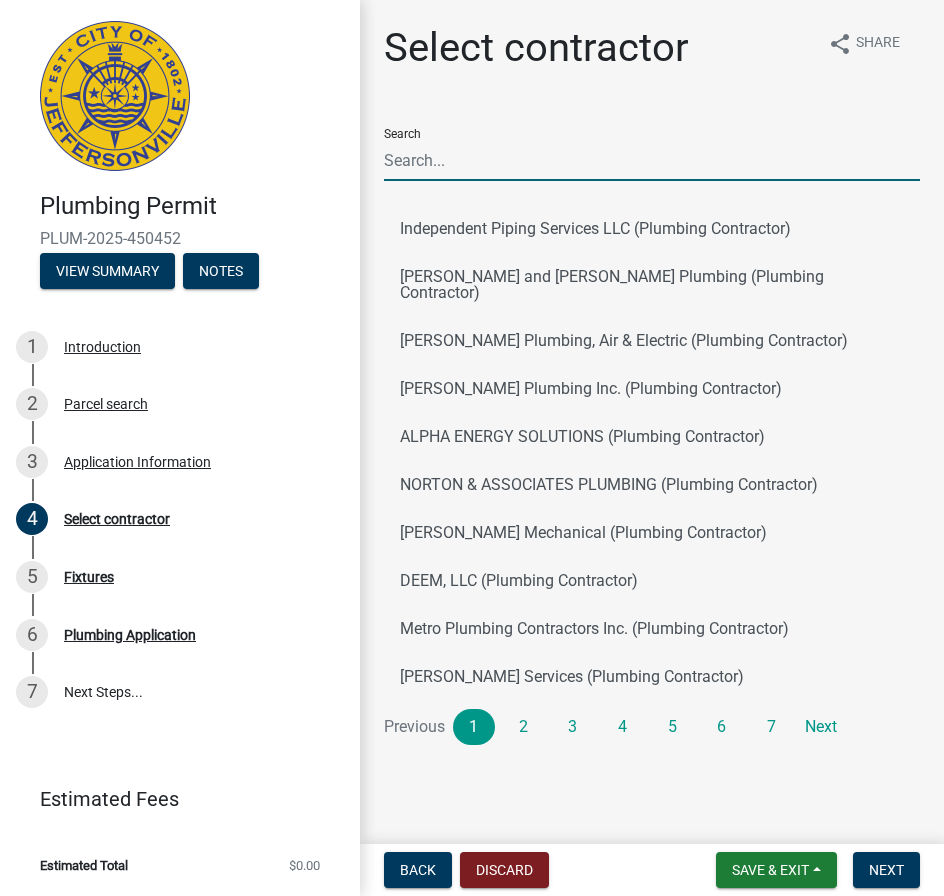 click on "Search" at bounding box center [652, 160] 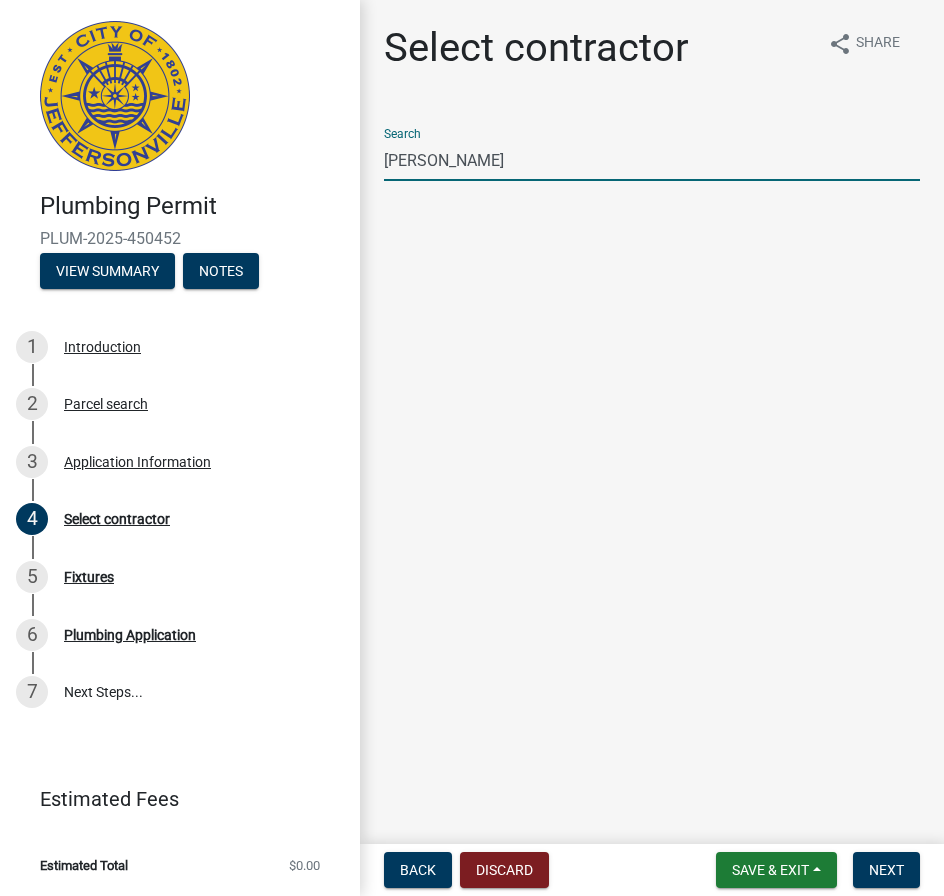 drag, startPoint x: 479, startPoint y: 169, endPoint x: 357, endPoint y: 166, distance: 122.03688 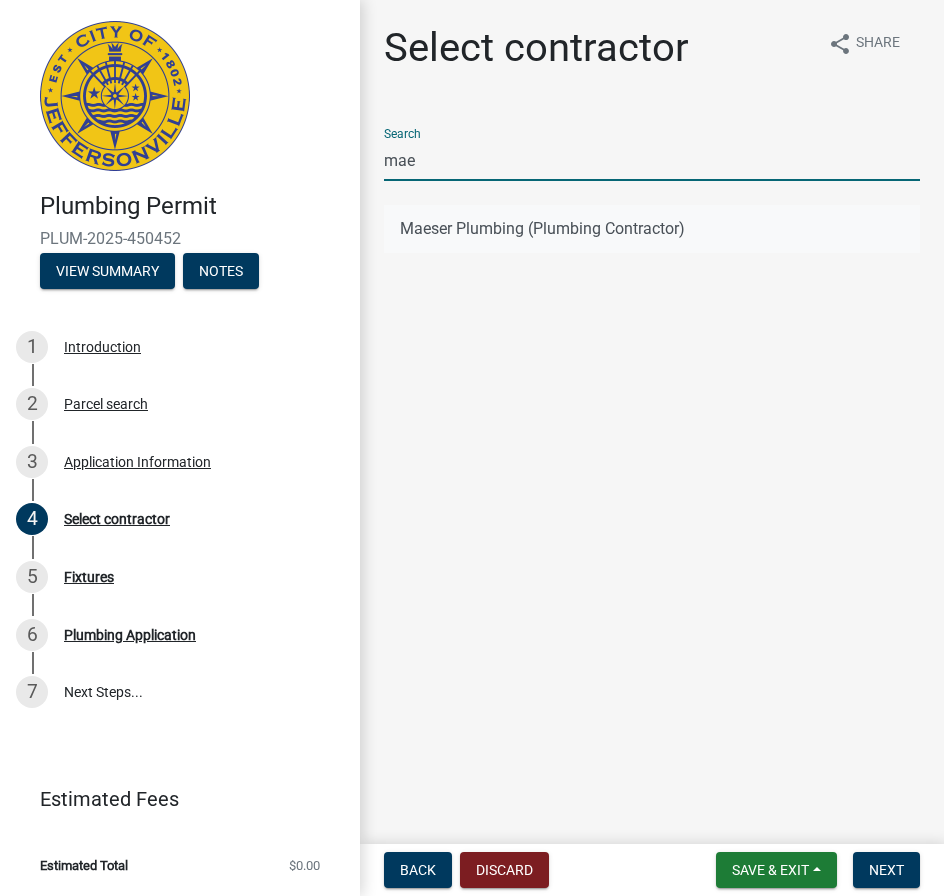 type on "mae" 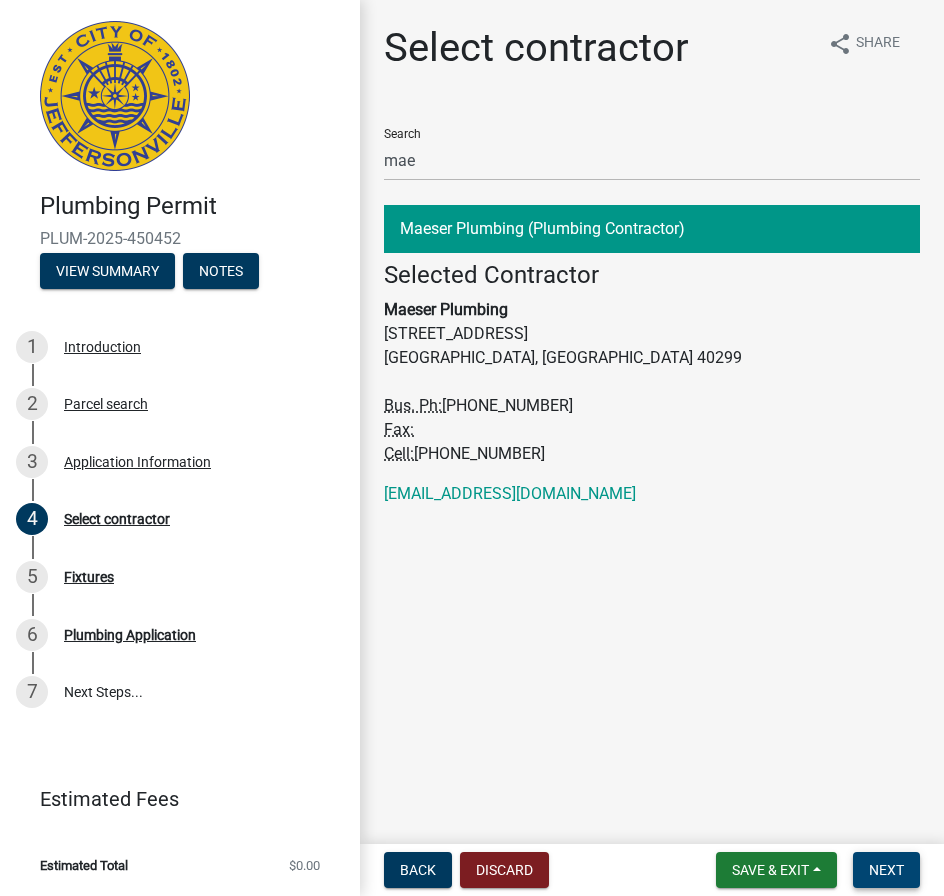 click on "Next" at bounding box center (886, 870) 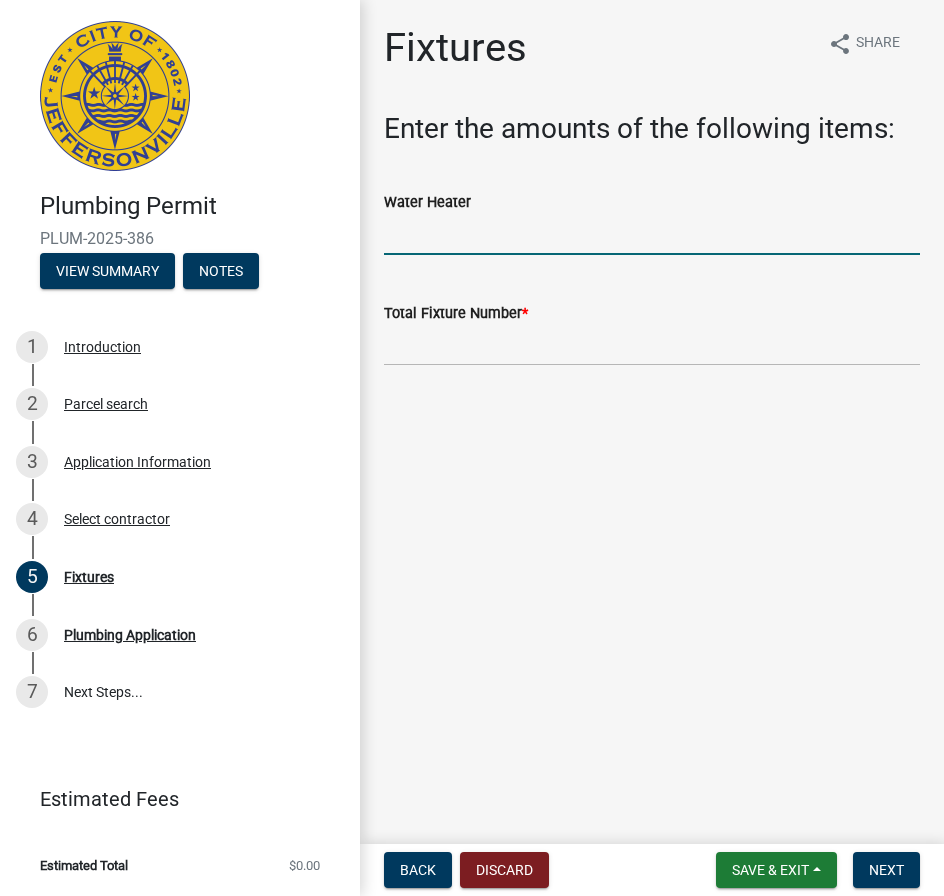 click 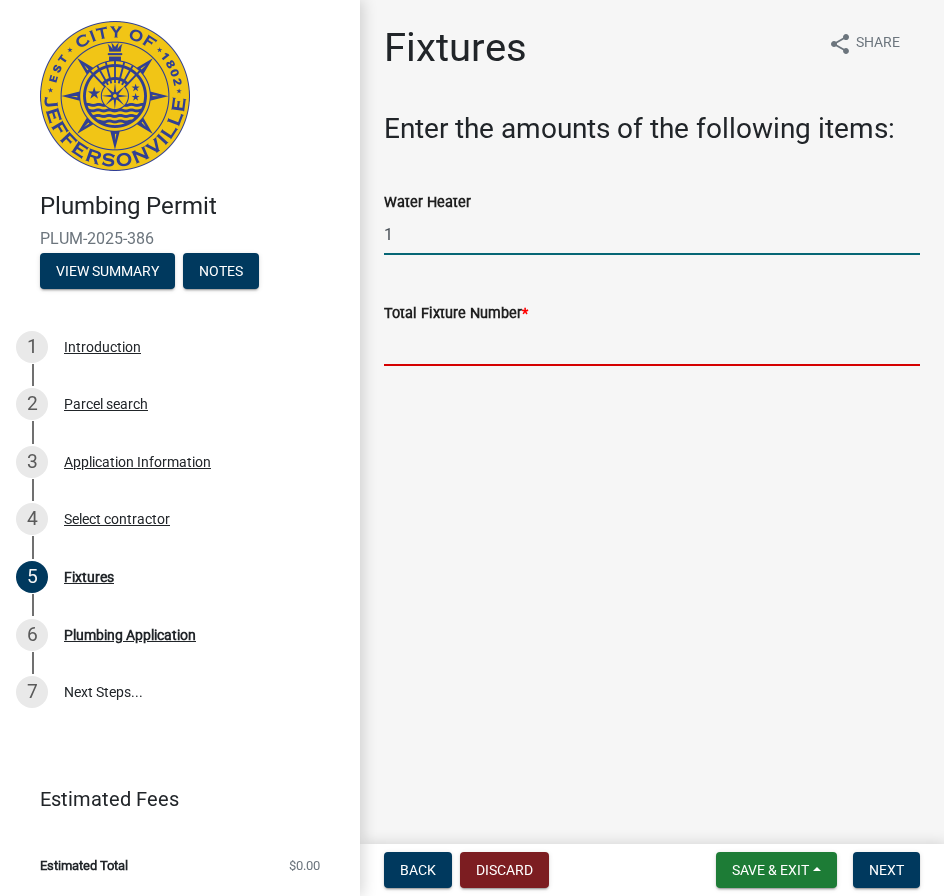 type on "1" 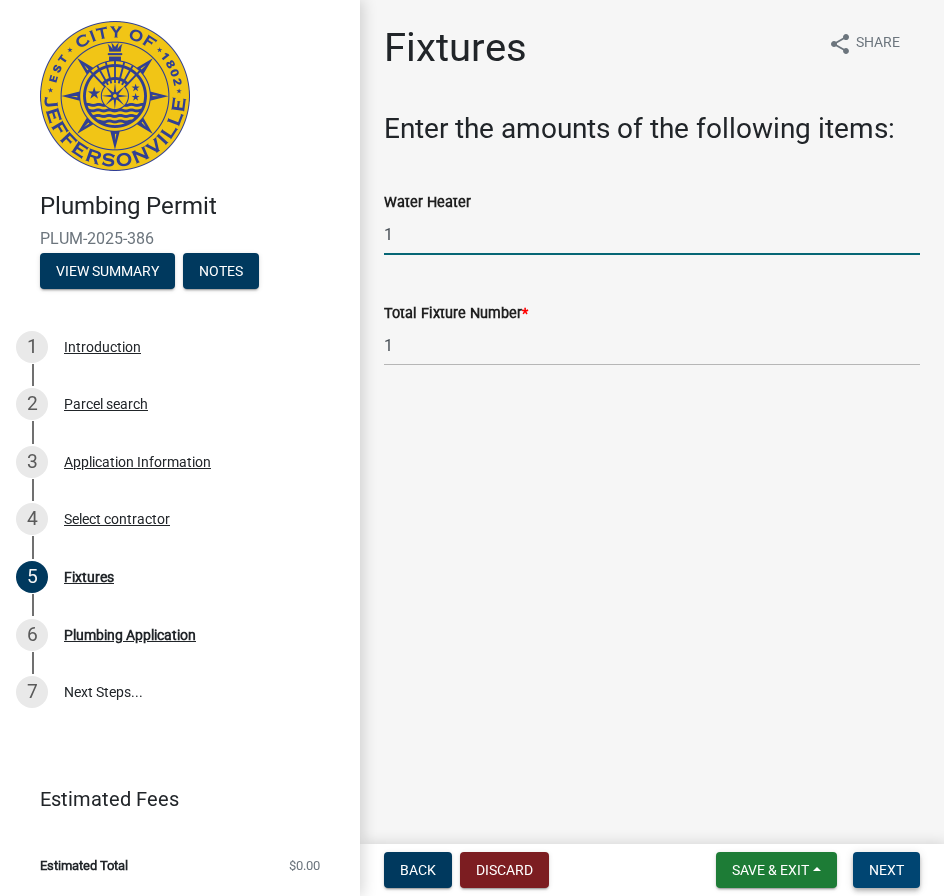 click on "Next" at bounding box center [886, 870] 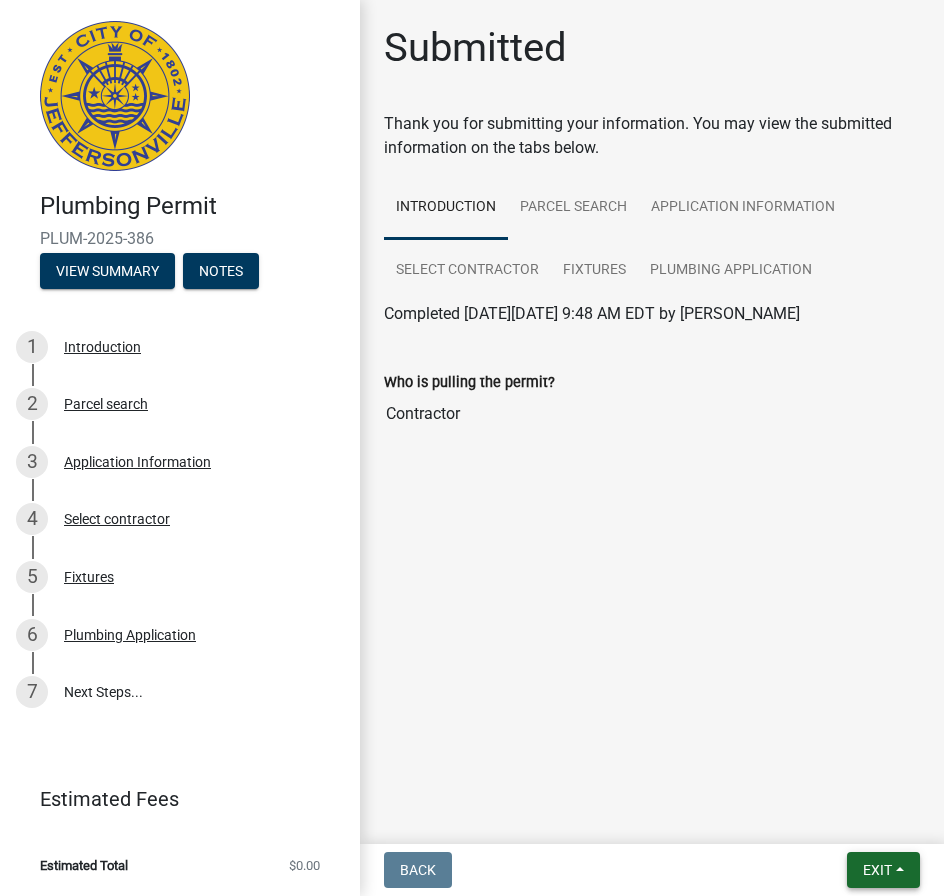 click on "Exit" at bounding box center [877, 870] 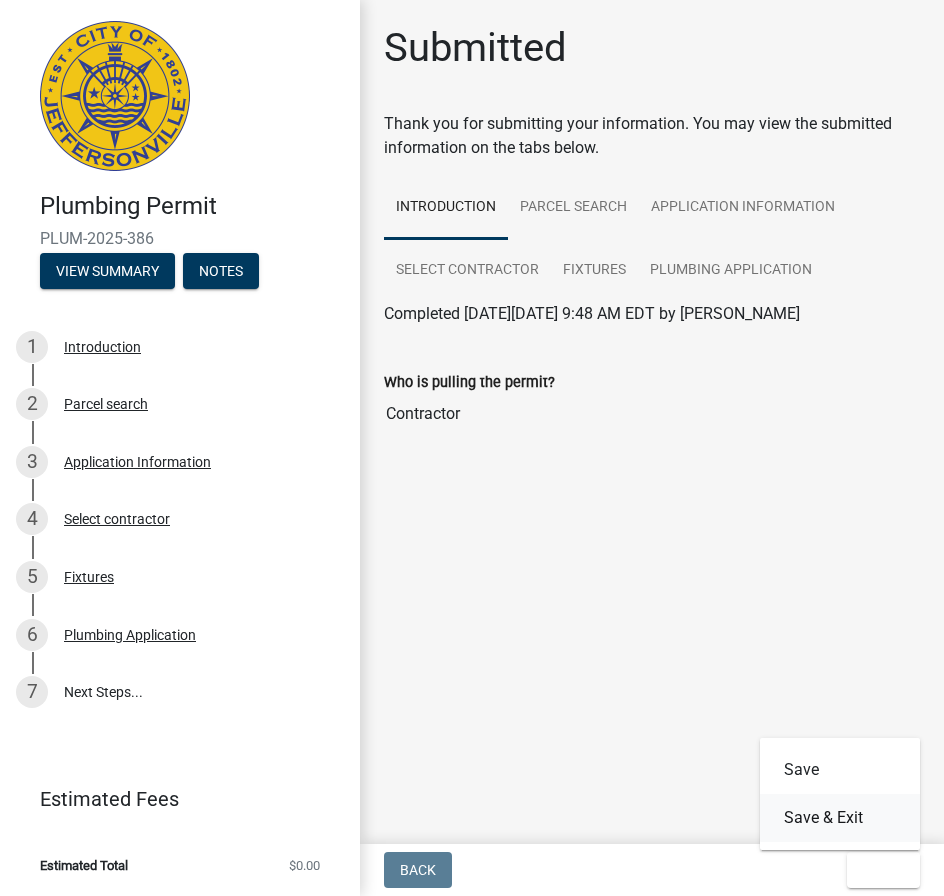 click on "Save & Exit" at bounding box center (840, 818) 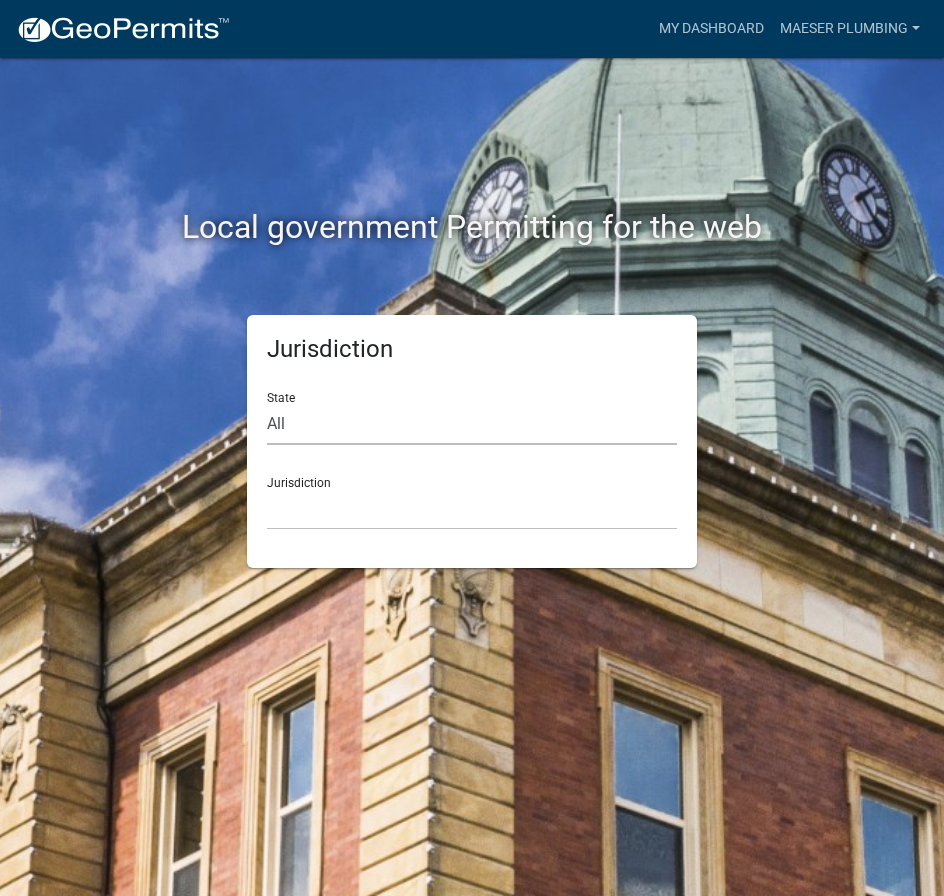 click on "All  [US_STATE]   [US_STATE]   [US_STATE]   [US_STATE]   [US_STATE]   [US_STATE]   [US_STATE]   [US_STATE]   [US_STATE]" 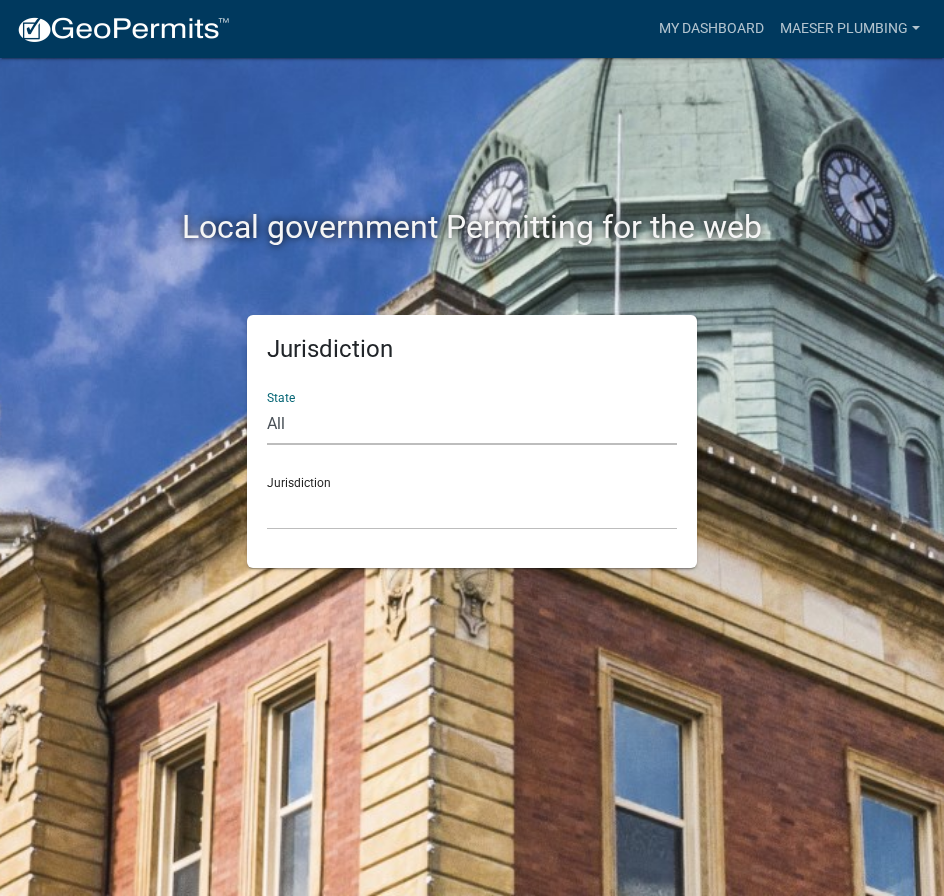 select on "[US_STATE]" 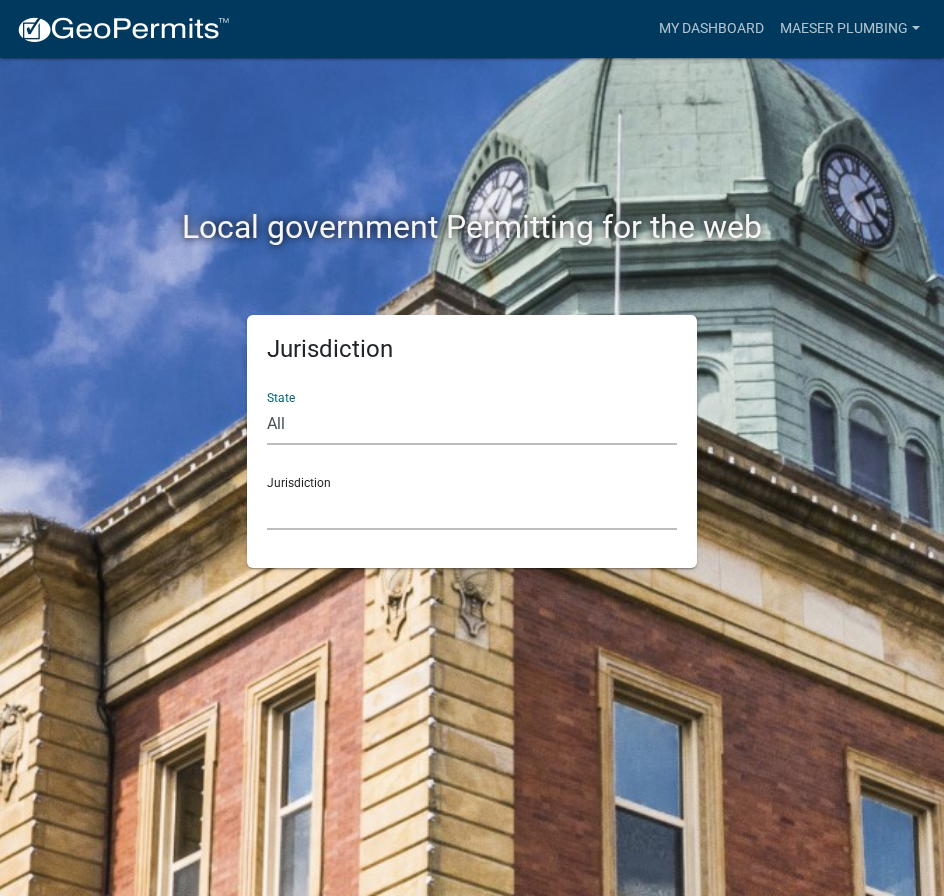 click on "City of [GEOGRAPHIC_DATA], [US_STATE] City of [GEOGRAPHIC_DATA], [US_STATE] City of [GEOGRAPHIC_DATA], [US_STATE] [GEOGRAPHIC_DATA], [US_STATE] [GEOGRAPHIC_DATA], [US_STATE] [GEOGRAPHIC_DATA], [US_STATE] [GEOGRAPHIC_DATA], [US_STATE] [GEOGRAPHIC_DATA], [US_STATE] [GEOGRAPHIC_DATA], [US_STATE] [GEOGRAPHIC_DATA], [US_STATE] [GEOGRAPHIC_DATA], [US_STATE] [GEOGRAPHIC_DATA], [US_STATE] [GEOGRAPHIC_DATA], [US_STATE] [GEOGRAPHIC_DATA], [US_STATE] [GEOGRAPHIC_DATA], [US_STATE] River Ridge Development Authority, [US_STATE] [GEOGRAPHIC_DATA], [US_STATE] [GEOGRAPHIC_DATA], [US_STATE][GEOGRAPHIC_DATA], [US_STATE] [GEOGRAPHIC_DATA], [US_STATE]" 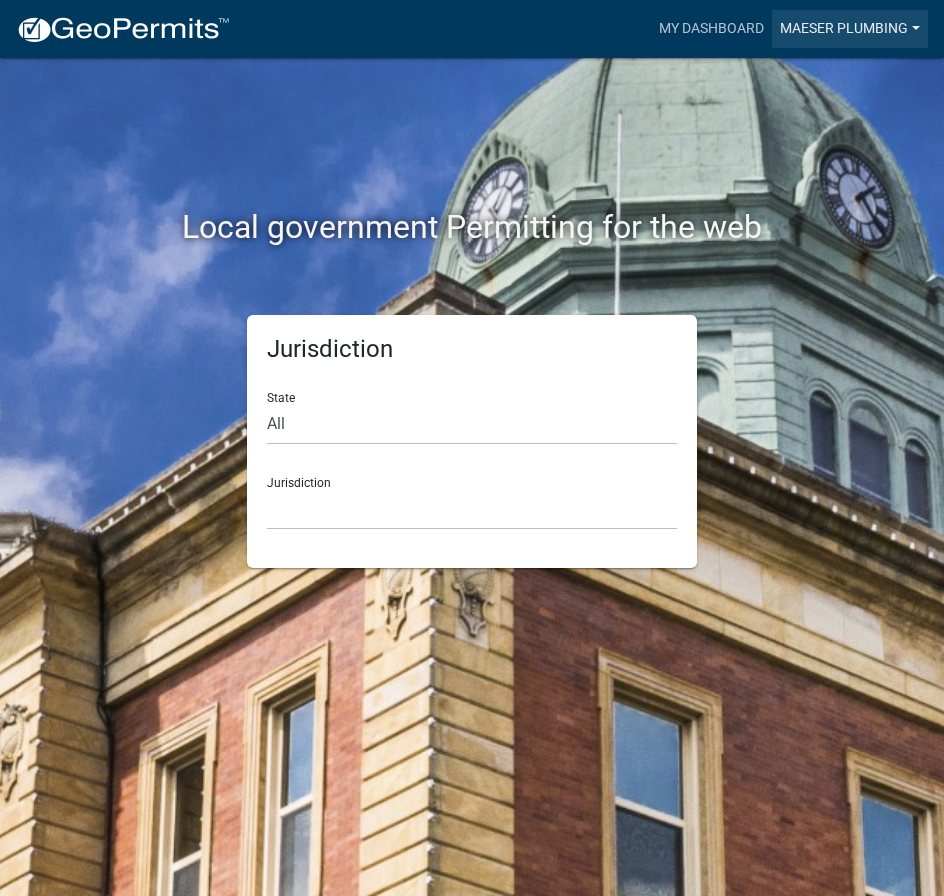 click on "Maeser Plumbing" at bounding box center (850, 29) 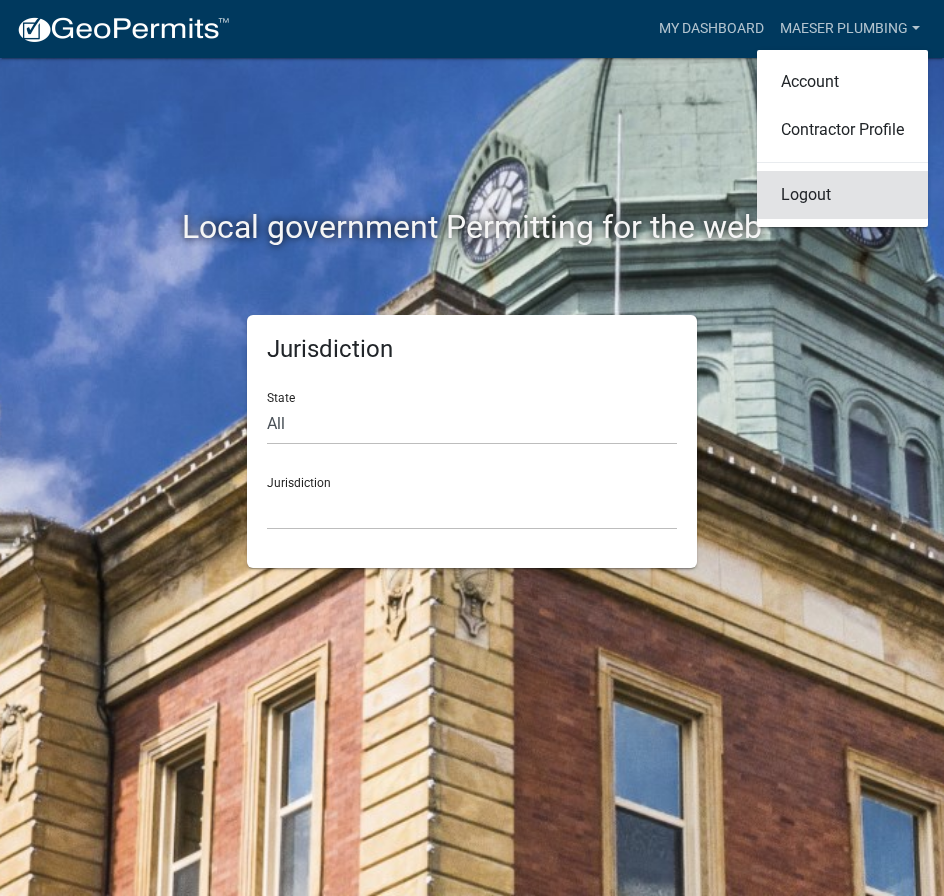 click on "Logout" at bounding box center [842, 195] 